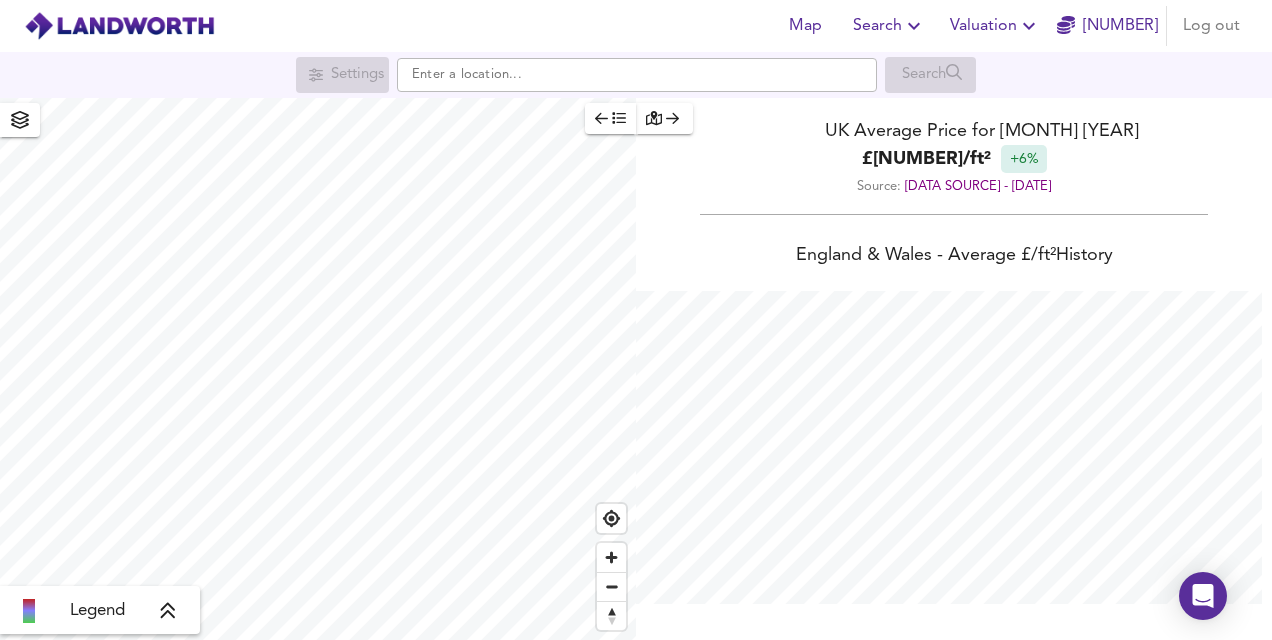 scroll, scrollTop: 0, scrollLeft: 0, axis: both 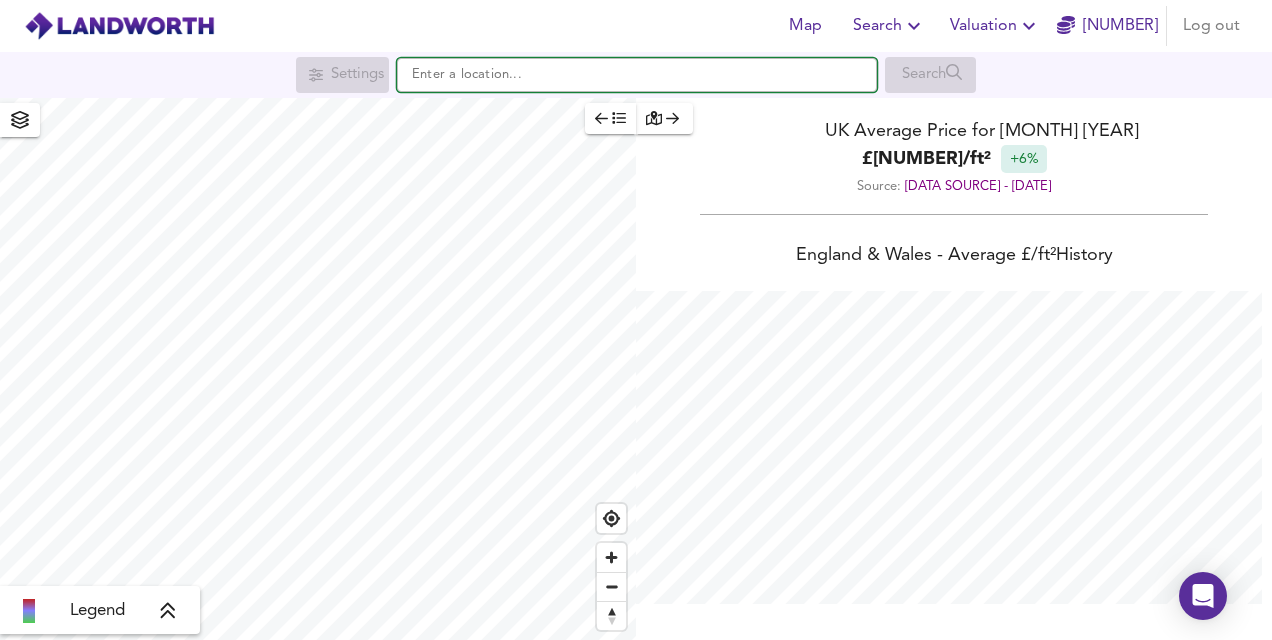 click at bounding box center (637, 75) 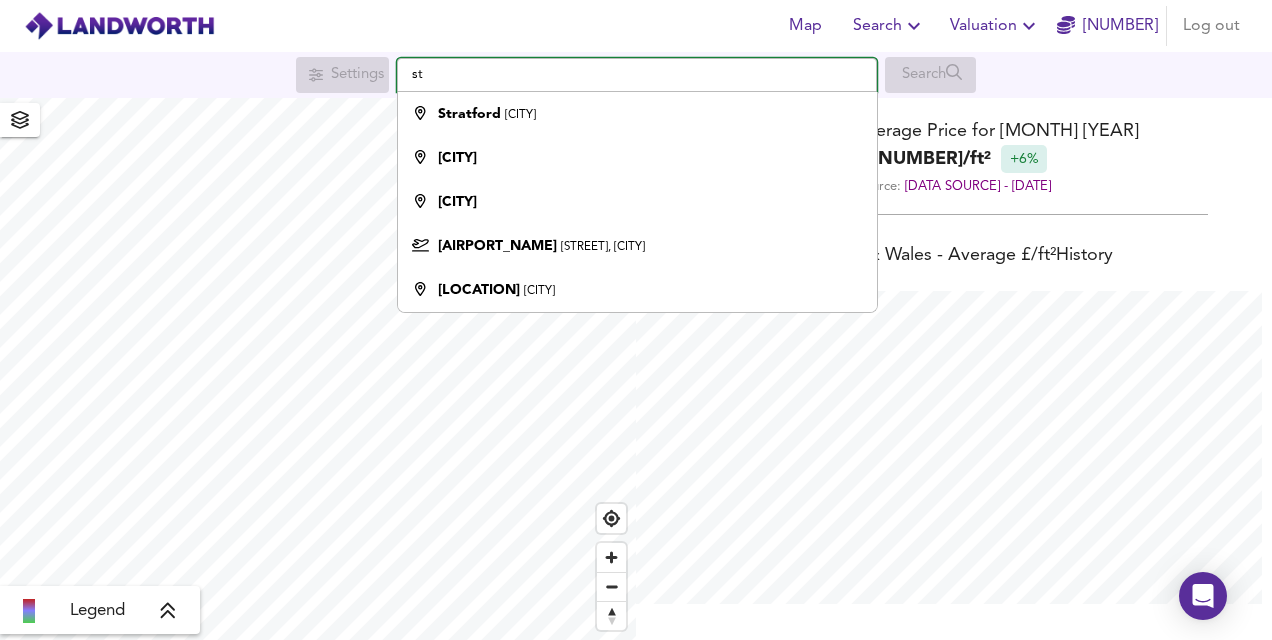 type on "s" 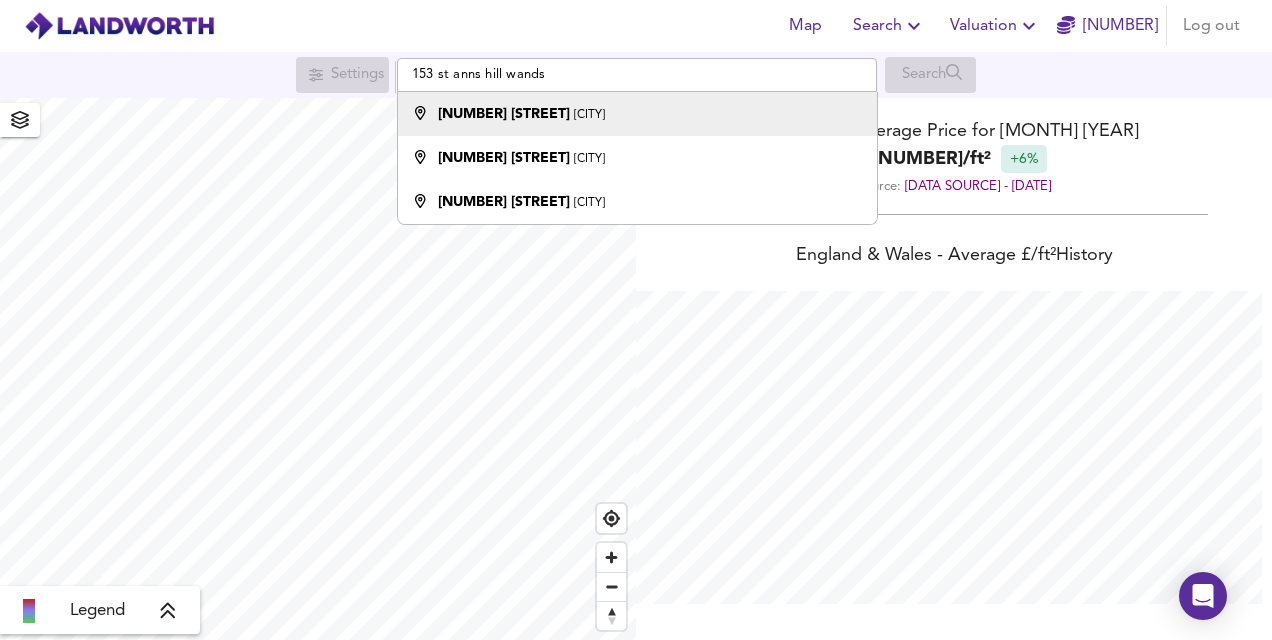 click on "[CITY]" at bounding box center (589, 115) 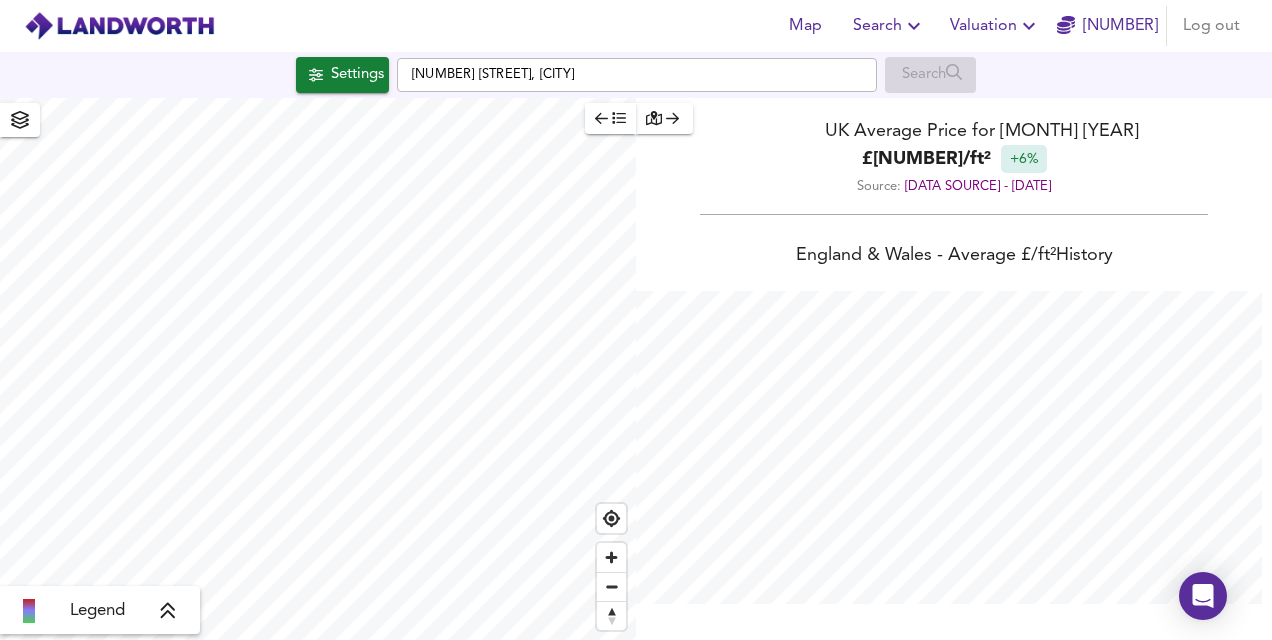 checkbox on "false" 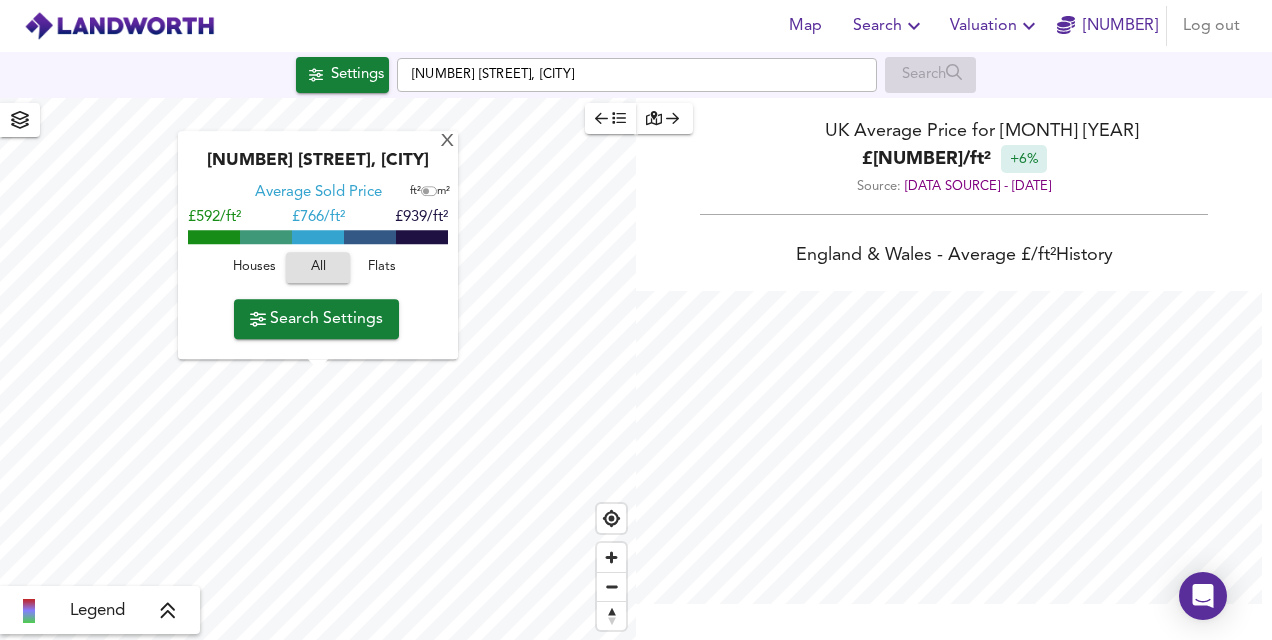 click 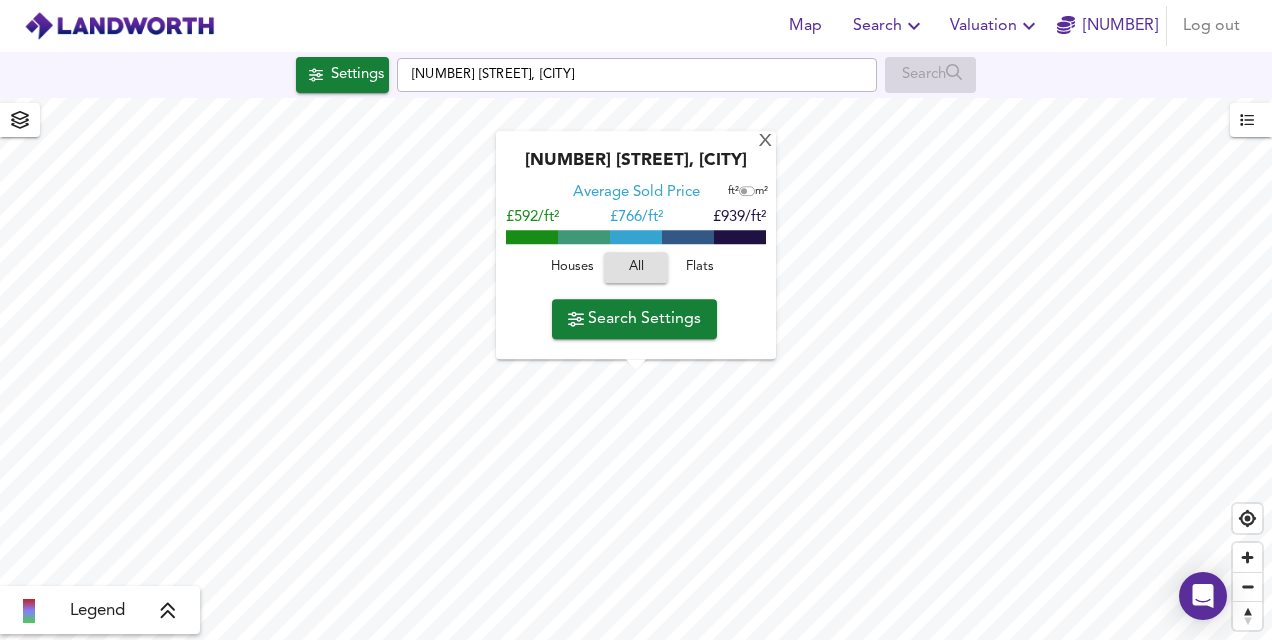click on "Search Settings" at bounding box center [634, 319] 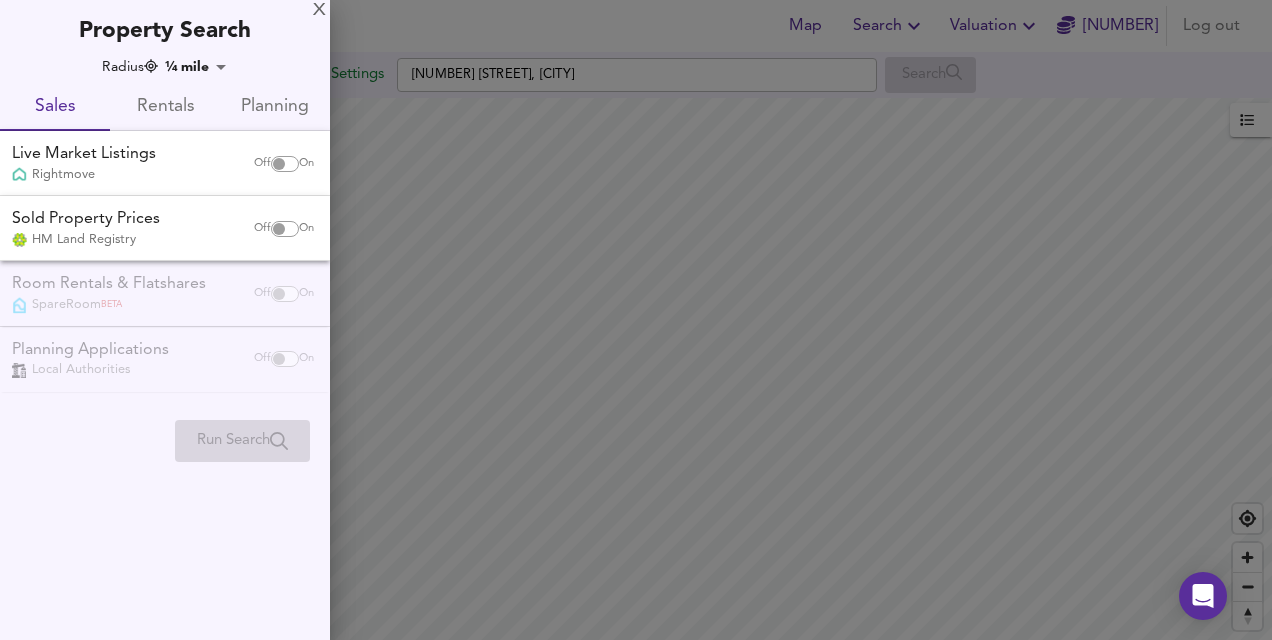 click at bounding box center (279, 164) 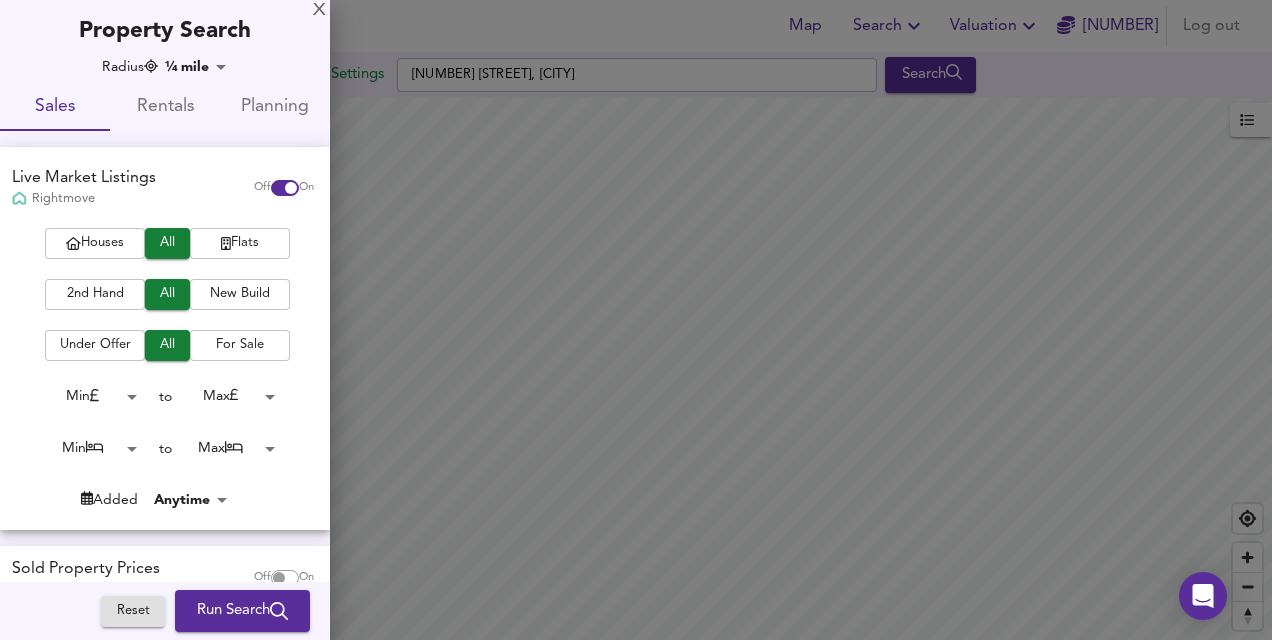scroll, scrollTop: 53, scrollLeft: 0, axis: vertical 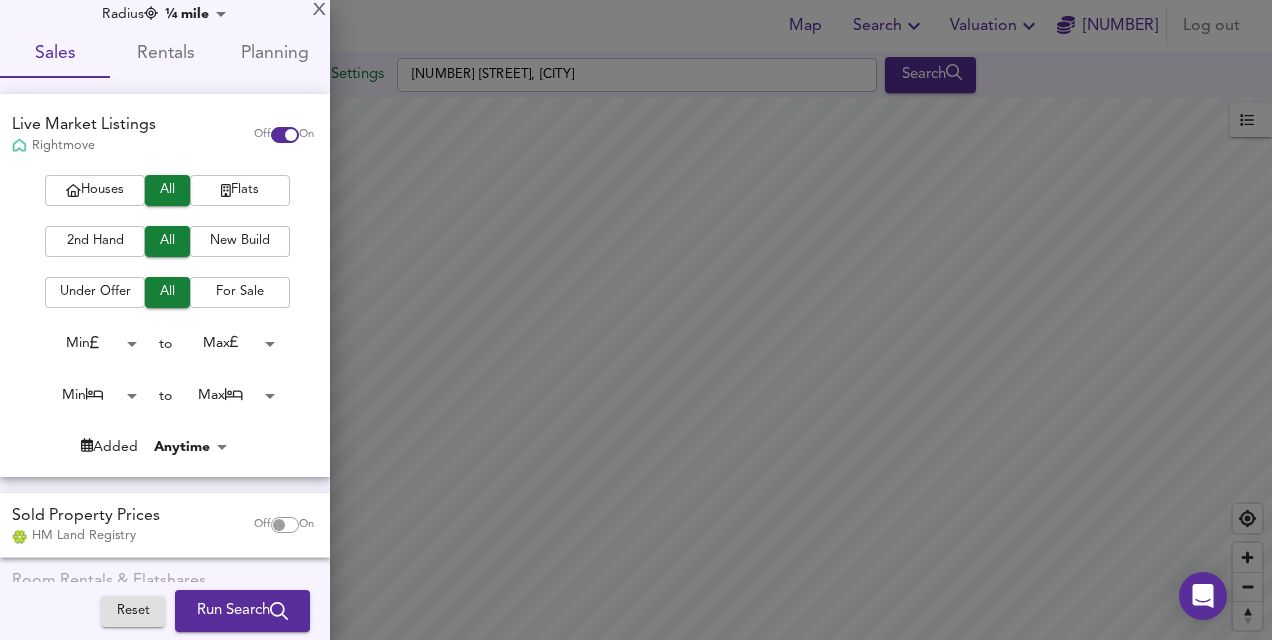 click on "Flats" at bounding box center [240, 190] 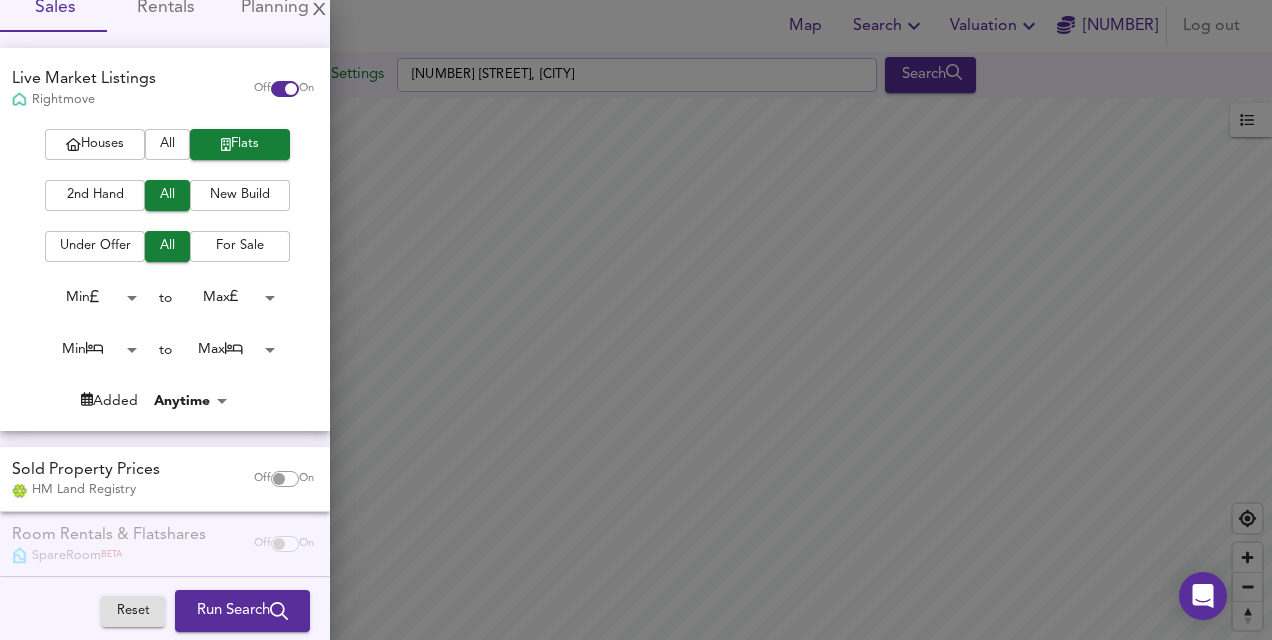 scroll, scrollTop: 107, scrollLeft: 0, axis: vertical 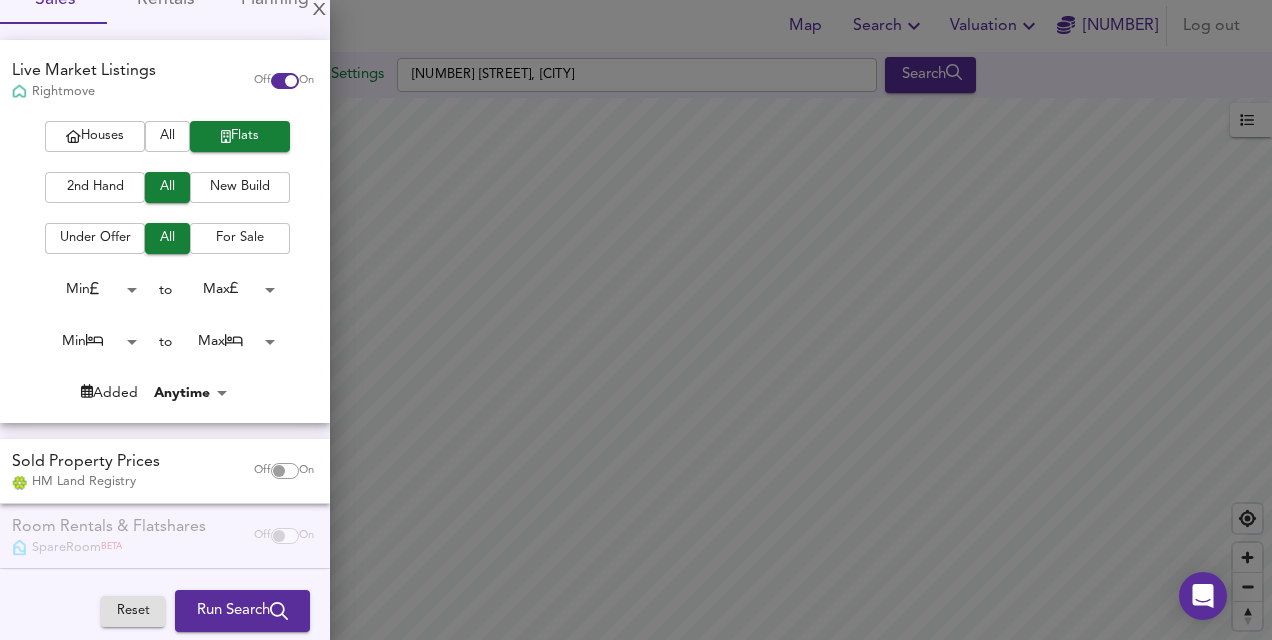 click on "2nd Hand" at bounding box center [95, 187] 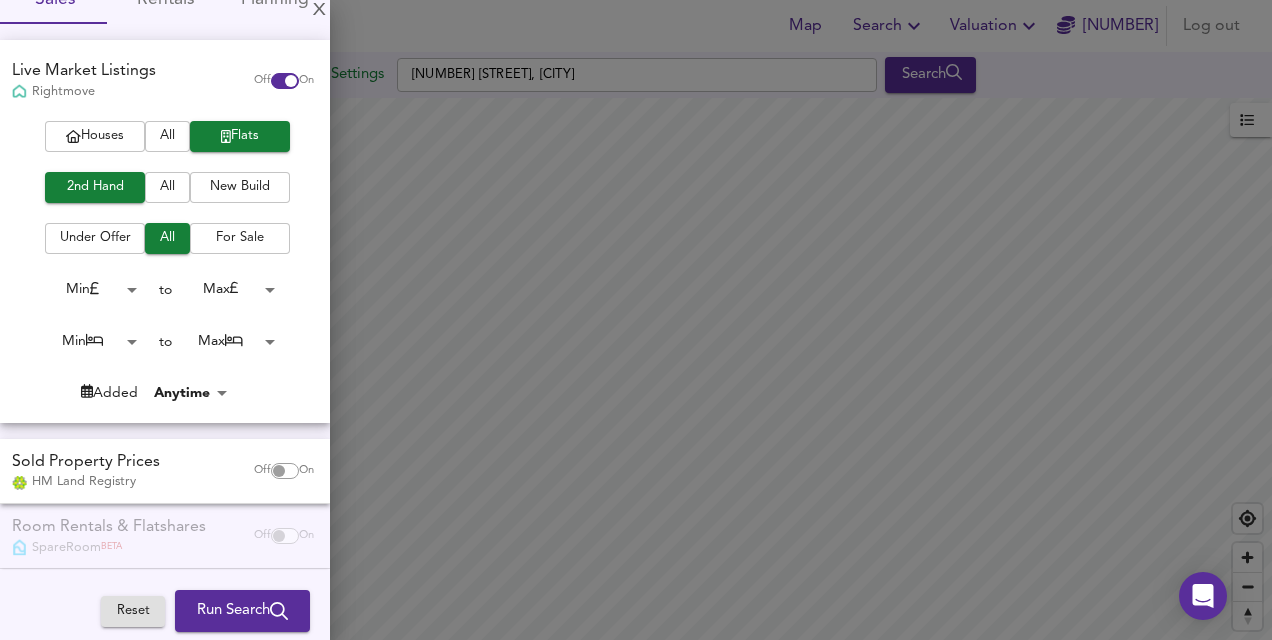 click on "Map Search Valuation    9 Log out        Settings     [NUMBER] [STREET], [CITY]        Search              Legend       UK Average Price   for [MONTH] [YEAR] £ 338 / ft²      +6% Source:   Land Registry Data - [MONTH] [YEAR] England & Wales - Average £/ ft²  History England & Wales - Total Quarterly Sales History X Map Settings Basemap          Default hybrid Heatmap          Average Price landworth 2D   View Dynamic Heatmap   On Show Postcodes Show Boroughs 2D 3D Find Me X Property Search Radius   ¼ mile 402 Sales Rentals Planning    Live Market Listings   Rightmove Off   On    Houses All   Flats 2nd Hand All New Build Under Offer All For Sale Min   0 to Max   200000000   Min   0 to Max   50   Added Anytime -1    Sold Property Prices   HM Land Registry Off   On     Room Rentals & Flatshares   SpareRoom   BETA Off   On     Planning Applications Local Authorities Off   On  Reset Run Search" at bounding box center [636, 320] 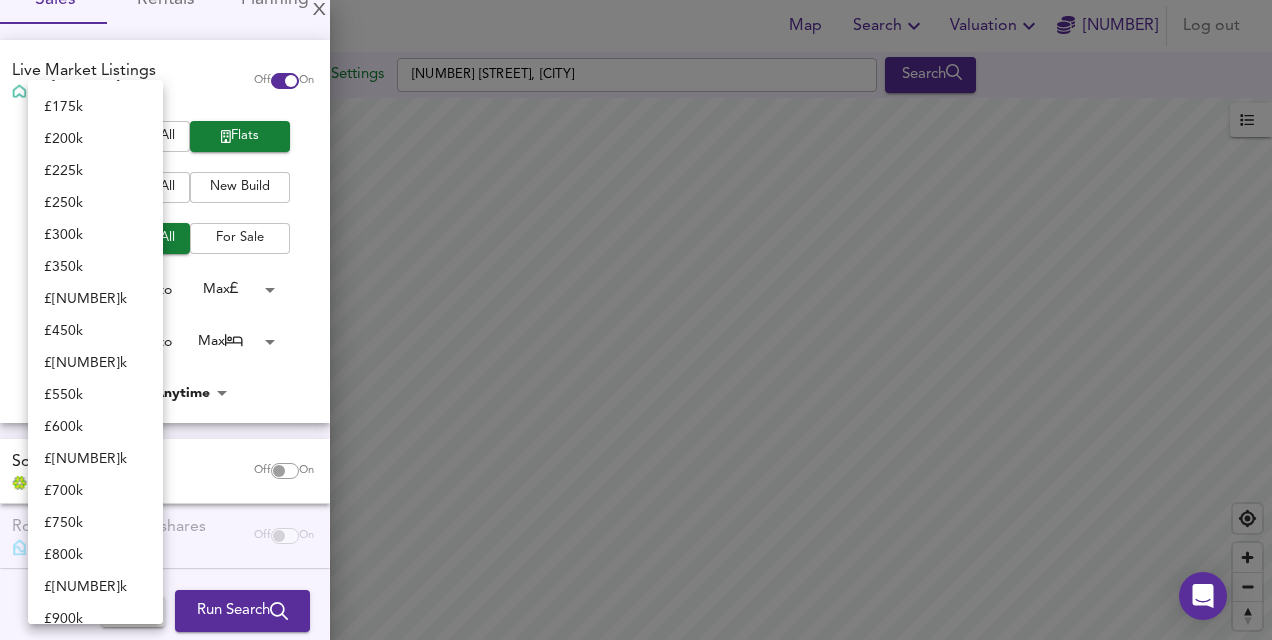 scroll, scrollTop: 361, scrollLeft: 0, axis: vertical 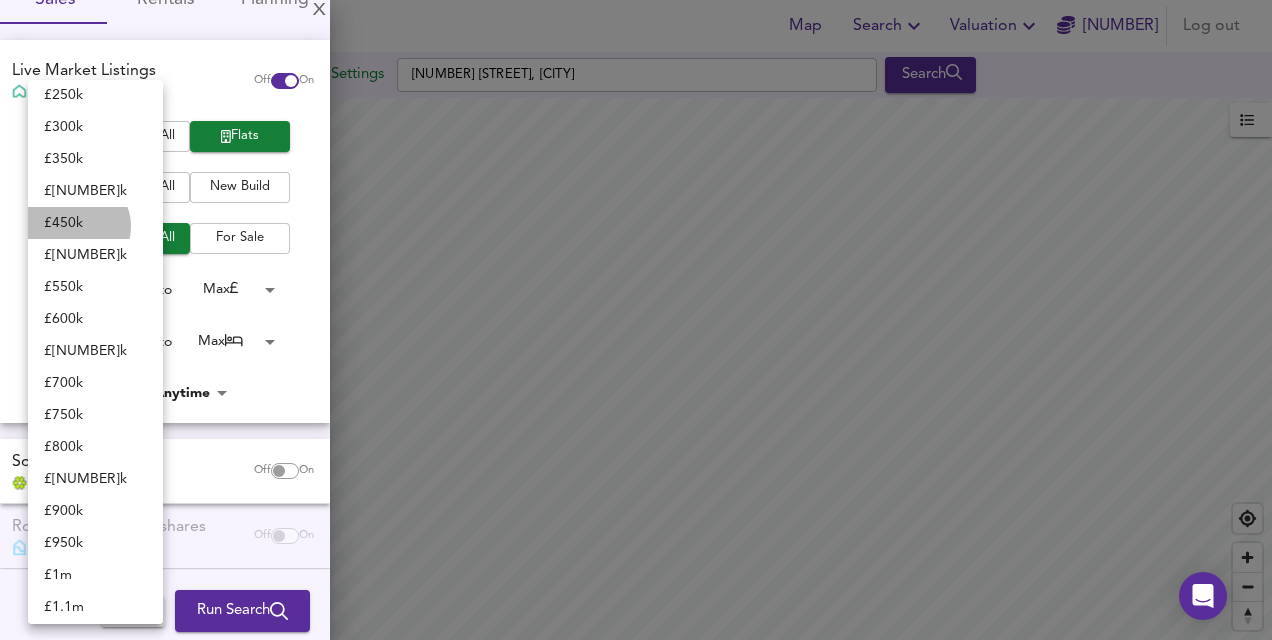 click on "£ 450k" at bounding box center (95, 223) 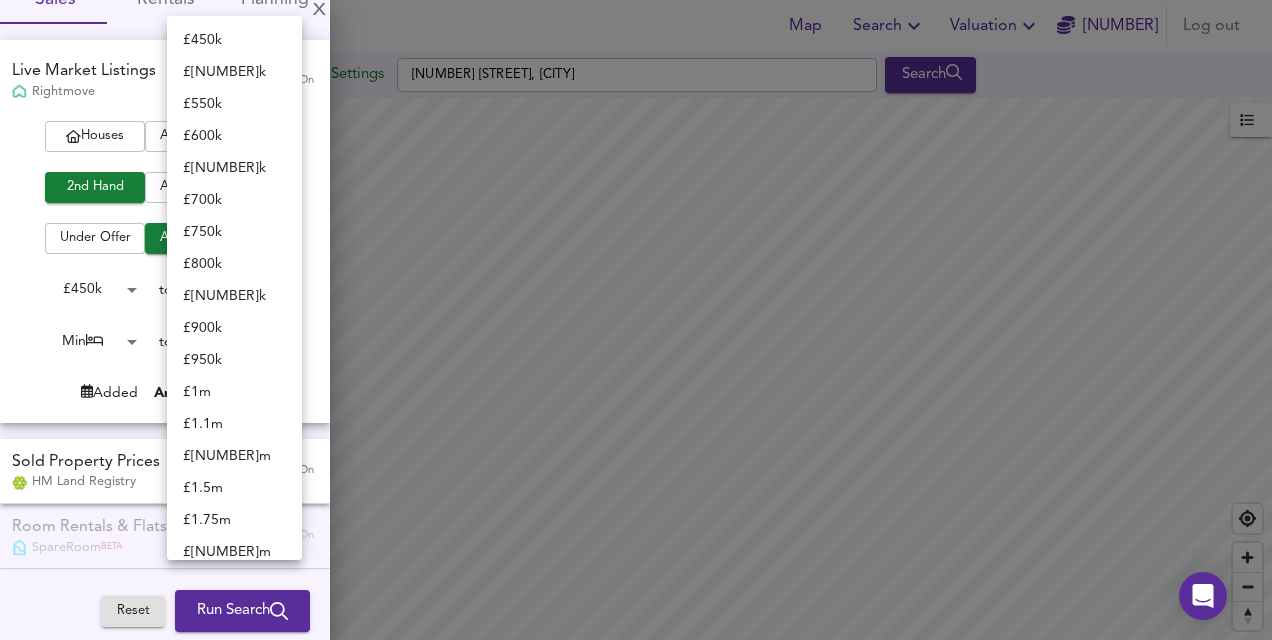 click on "Map Search Valuation    9 Log out        Settings     [NUMBER] [STREET], [CITY]        Search              Legend       UK Average Price   for [MONTH] [YEAR] £ 338 / ft²      +6% Source:   Land Registry Data - [MONTH] [YEAR] England & Wales - Average £/ ft²  History England & Wales - Total Quarterly Sales History X Map Settings Basemap          Default hybrid Heatmap          Average Price landworth 2D   View Dynamic Heatmap   On Show Postcodes Show Boroughs 2D 3D Find Me X Property Search Radius   ¼ mile 402 Sales Rentals Planning    Live Market Listings   Rightmove Off   On    Houses All   Flats 2nd Hand All New Build Under Offer All For Sale £ 450k 450000 to Max   200000000   Min   0 to Max   50   Added Anytime -1    Sold Property Prices   HM Land Registry Off   On     Room Rentals & Flatshares   SpareRoom   BETA Off   On     Planning Applications Local Authorities Off   On  Reset Run Search
£ 450k £ 500k £ 550k £" at bounding box center [636, 320] 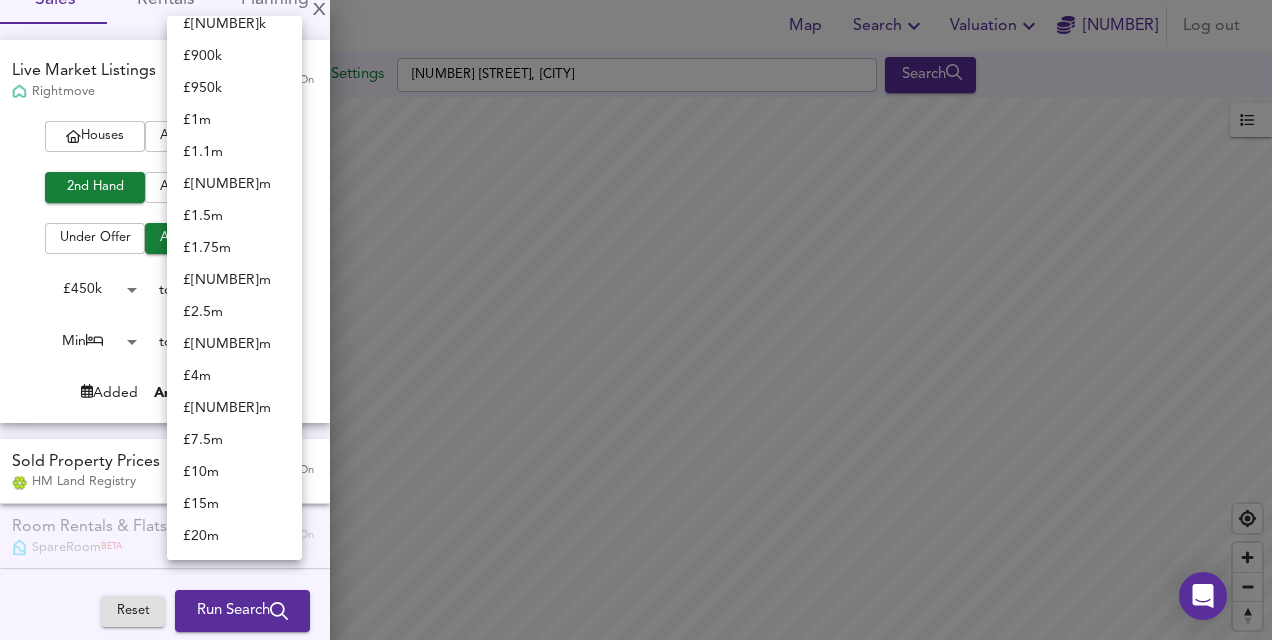 scroll, scrollTop: 172, scrollLeft: 0, axis: vertical 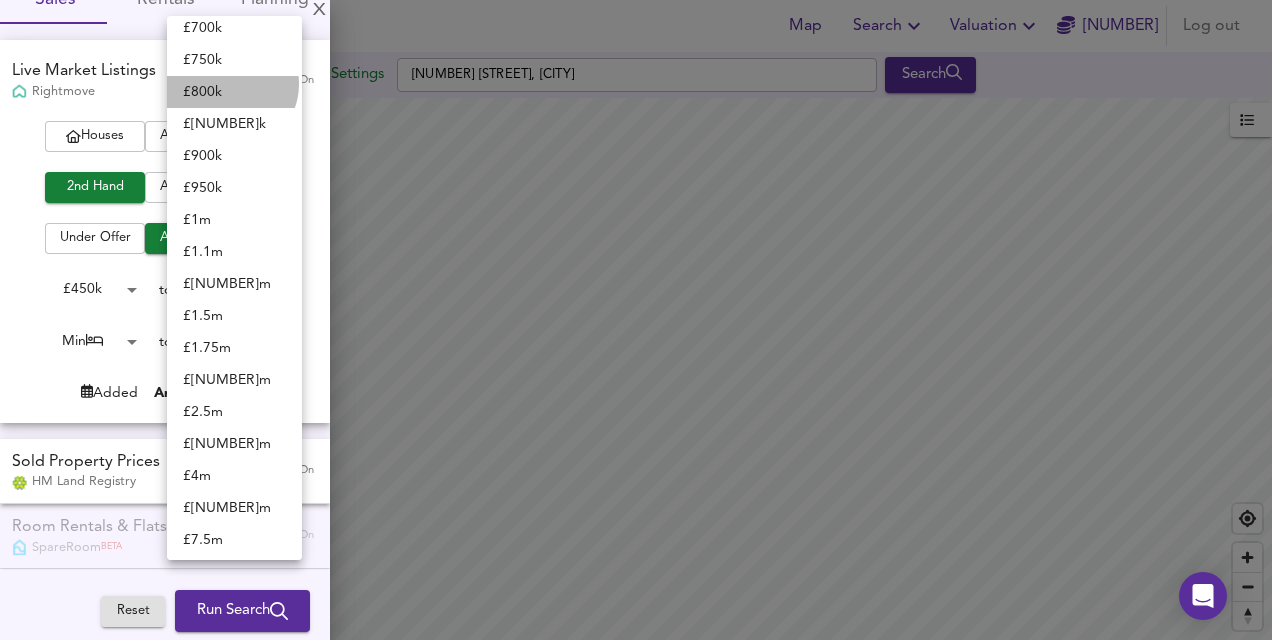 click on "£ 800k" at bounding box center [234, 92] 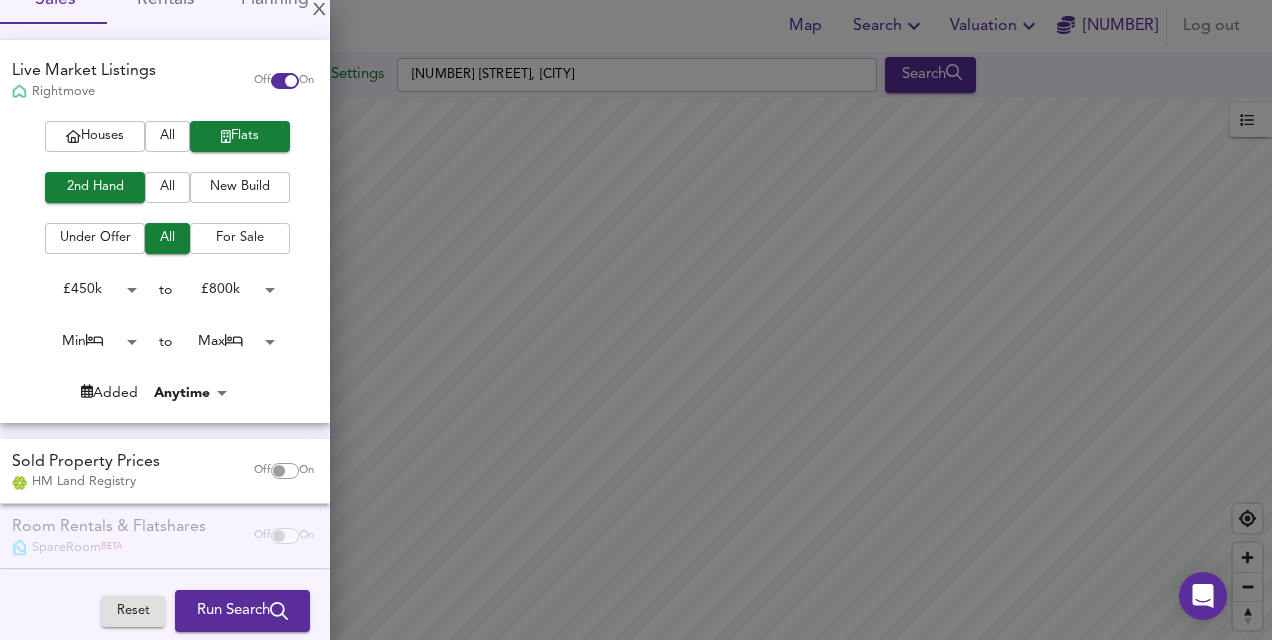 click on "Map Search Valuation    9 Log out        Settings     [NUMBER] [STREET], [CITY]        Search              Legend       UK Average Price   for [MONTH] [YEAR] £ 338 / ft²      +6% Source:   Land Registry Data - [MONTH] [YEAR] England & Wales - Average £/ ft²  History England & Wales - Total Quarterly Sales History X Map Settings Basemap          Default hybrid Heatmap          Average Price landworth 2D   View Dynamic Heatmap   On Show Postcodes Show Boroughs 2D 3D Find Me X Property Search Radius   ¼ mile 402 Sales Rentals Planning    Live Market Listings   Rightmove Off   On    Houses All   Flats 2nd Hand All New Build Under Offer All For Sale £ 450k 450000 to £ 800k 800000   Min   0 to Max   50   Added Anytime -1    Sold Property Prices   HM Land Registry Off   On     Room Rentals & Flatshares   SpareRoom   BETA Off   On     Planning Applications Local Authorities Off   On  Reset Run Search" at bounding box center (636, 320) 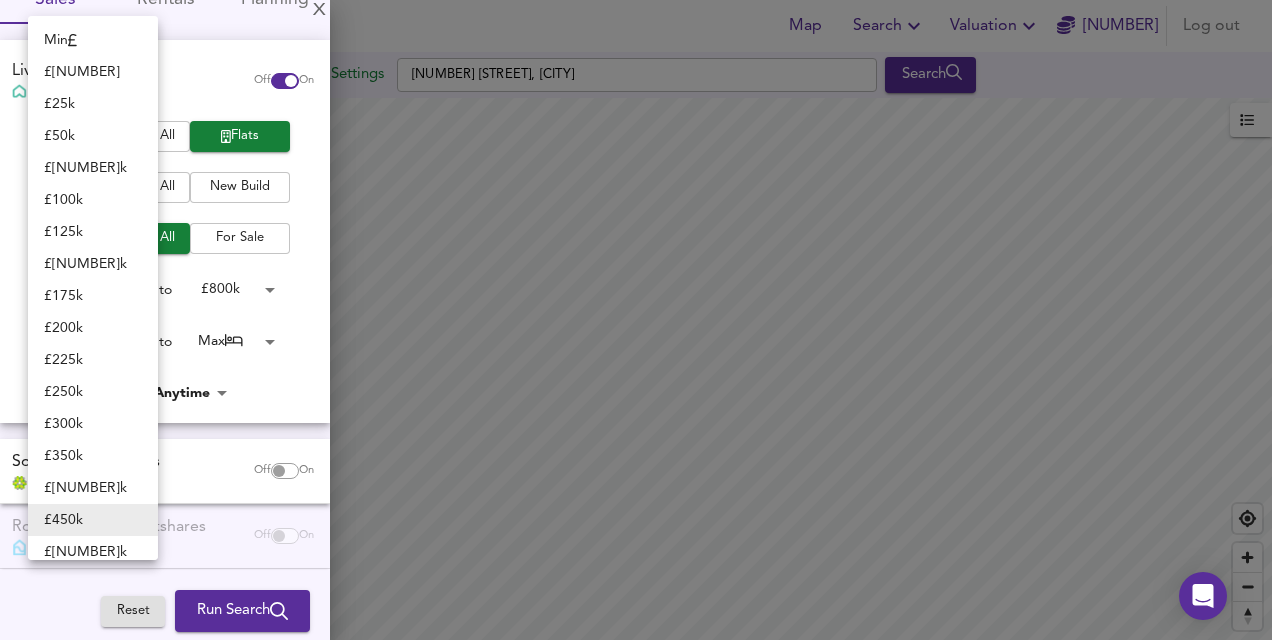 click on "£ 400k" at bounding box center [93, 488] 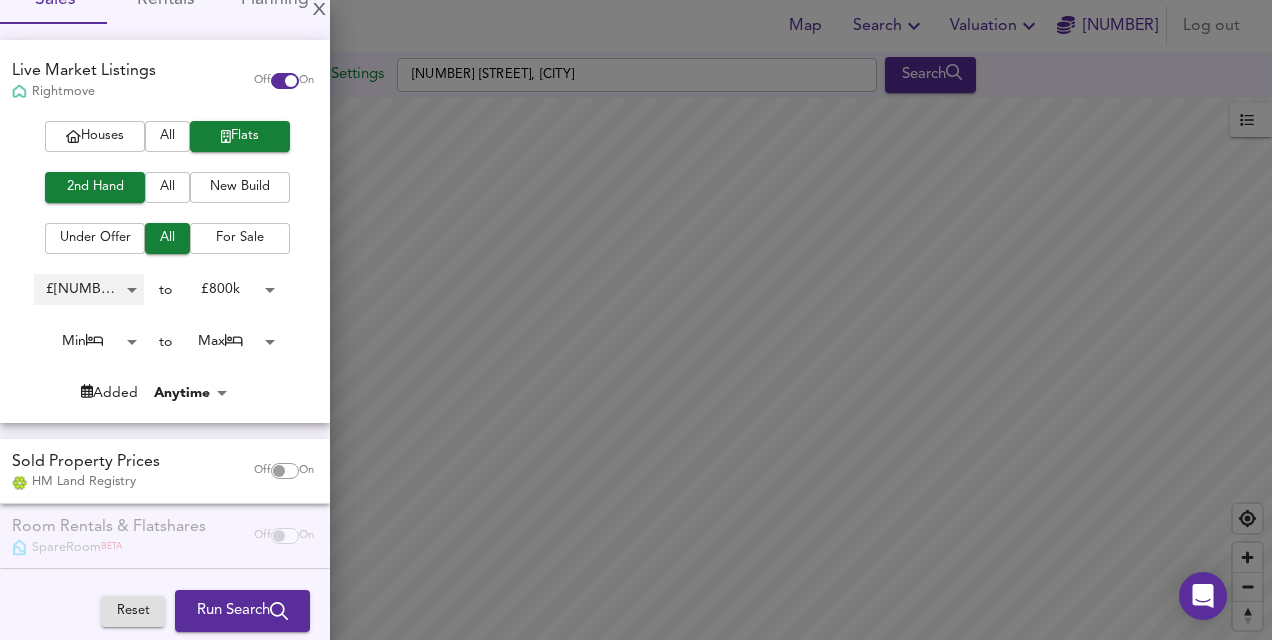 scroll, scrollTop: 179, scrollLeft: 0, axis: vertical 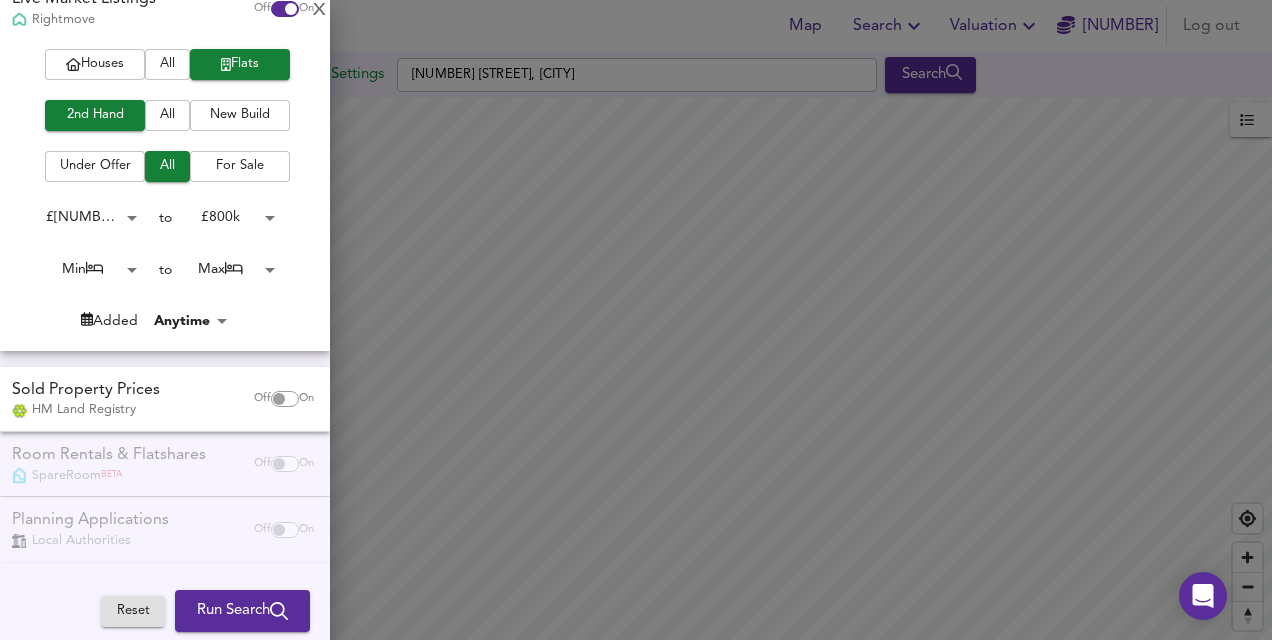 click on "Map Search Valuation    9 Log out        Settings     [NUMBER] [STREET], [CITY]        Search              Legend       UK Average Price   for [MONTH] [YEAR] £ 338 / ft²      +6% Source:   Land Registry Data - [MONTH] [YEAR] England & Wales - Average £/ ft²  History England & Wales - Total Quarterly Sales History X Map Settings Basemap          Default hybrid Heatmap          Average Price landworth 2D   View Dynamic Heatmap   On Show Postcodes Show Boroughs 2D 3D Find Me X Property Search Radius   ¼ mile 402 Sales Rentals Planning    Live Market Listings   Rightmove Off   On    Houses All   Flats 2nd Hand All New Build Under Offer All For Sale £ 450k 450000 to Max   200000000   Min   0 to Max   50   Added Anytime -1    Sold Property Prices   HM Land Registry Off   On     Room Rentals & Flatshares   SpareRoom   BETA Off   On     Planning Applications Local Authorities Off   On  Reset Run Search
£ 450k £ 500k £ 550k £" at bounding box center (636, 320) 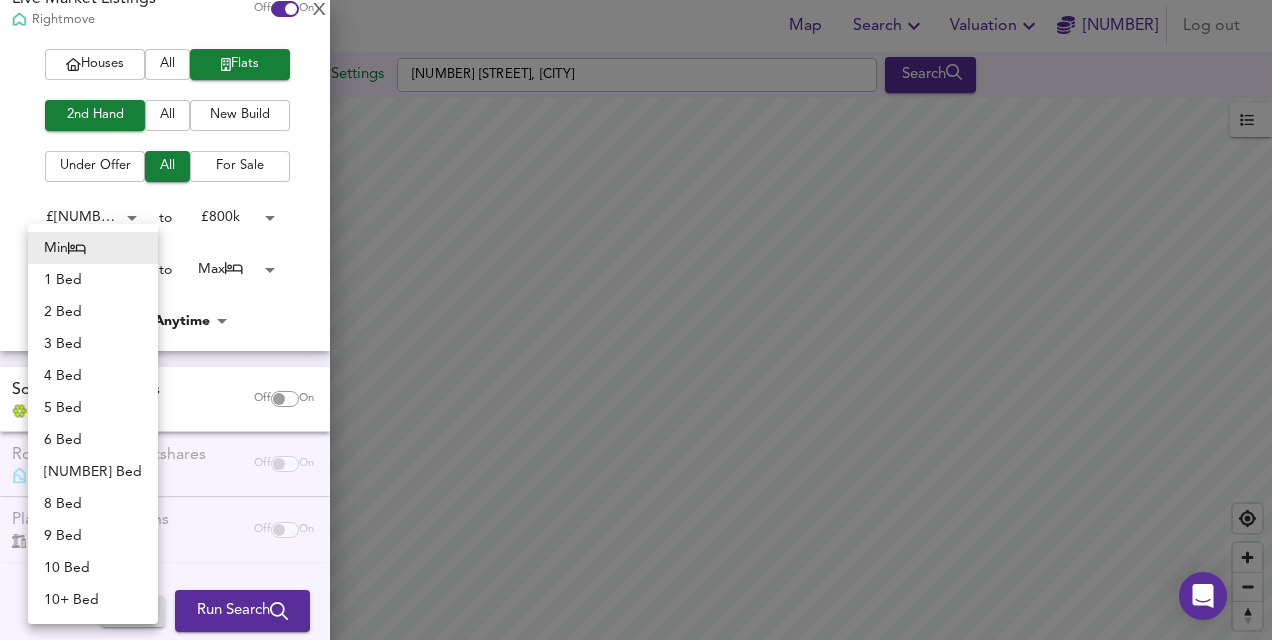click on "2 Bed" at bounding box center (93, 312) 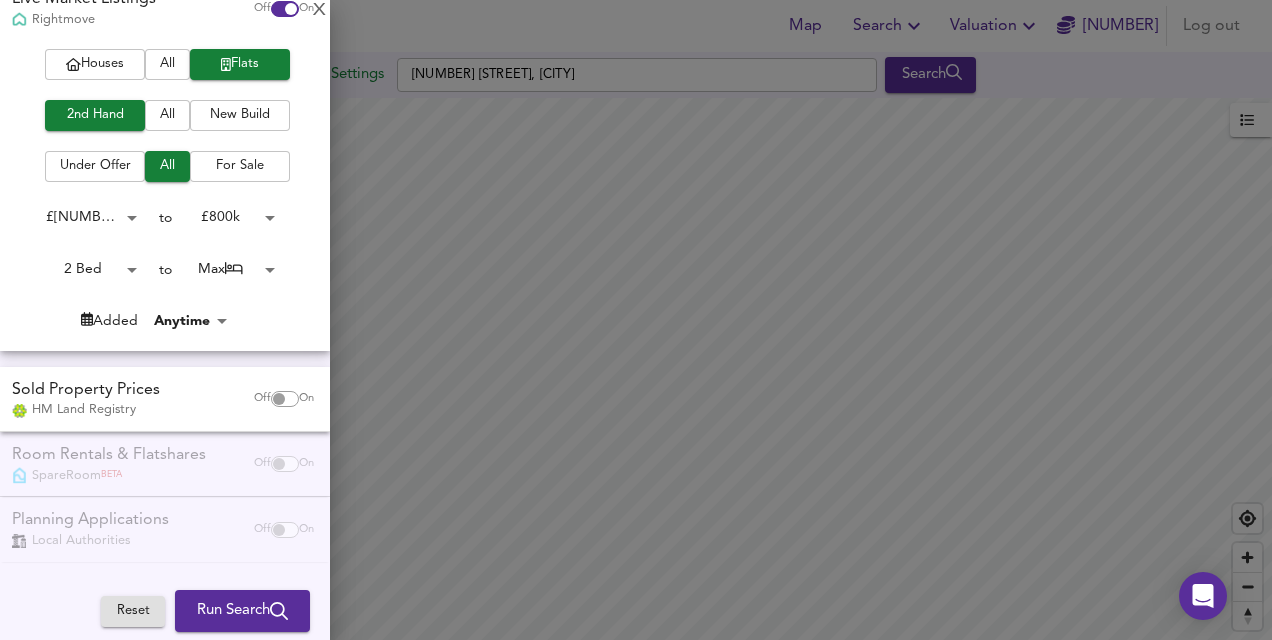 click on "Map Search Valuation    9 Log out        Settings     [NUMBER] [STREET], [CITY]        Search              Legend       UK Average Price   for [MONTH] [YEAR] £ 338 / ft²      +6% Source:   Land Registry Data - [MONTH] [YEAR] England & Wales - Average £/ ft²  History England & Wales - Total Quarterly Sales History X Map Settings Basemap          Default hybrid Heatmap          Average Price landworth 2D   View Dynamic Heatmap   On Show Postcodes Show Boroughs 2D 3D Find Me X Property Search Radius   ¼ mile 402 Sales Rentals Planning    Live Market Listings   Rightmove Off   On    Houses All   Flats 2nd Hand All New Build Under Offer All For Sale £ 400k 400000 to £ 800k 800000   Min   0 to Max   50   Added Anytime -1    Sold Property Prices   HM Land Registry Off   On     Room Rentals & Flatshares   SpareRoom   BETA Off   On     Planning Applications Local Authorities Off   On  Reset Run Search" at bounding box center [636, 320] 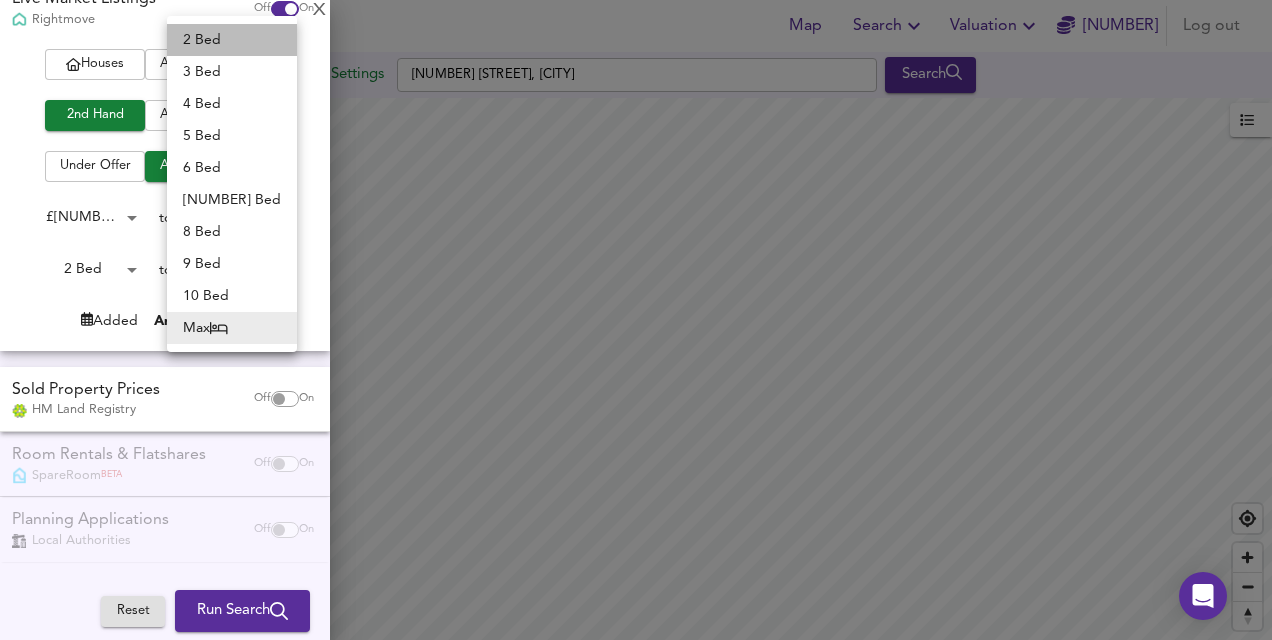 click on "2 Bed" at bounding box center [232, 40] 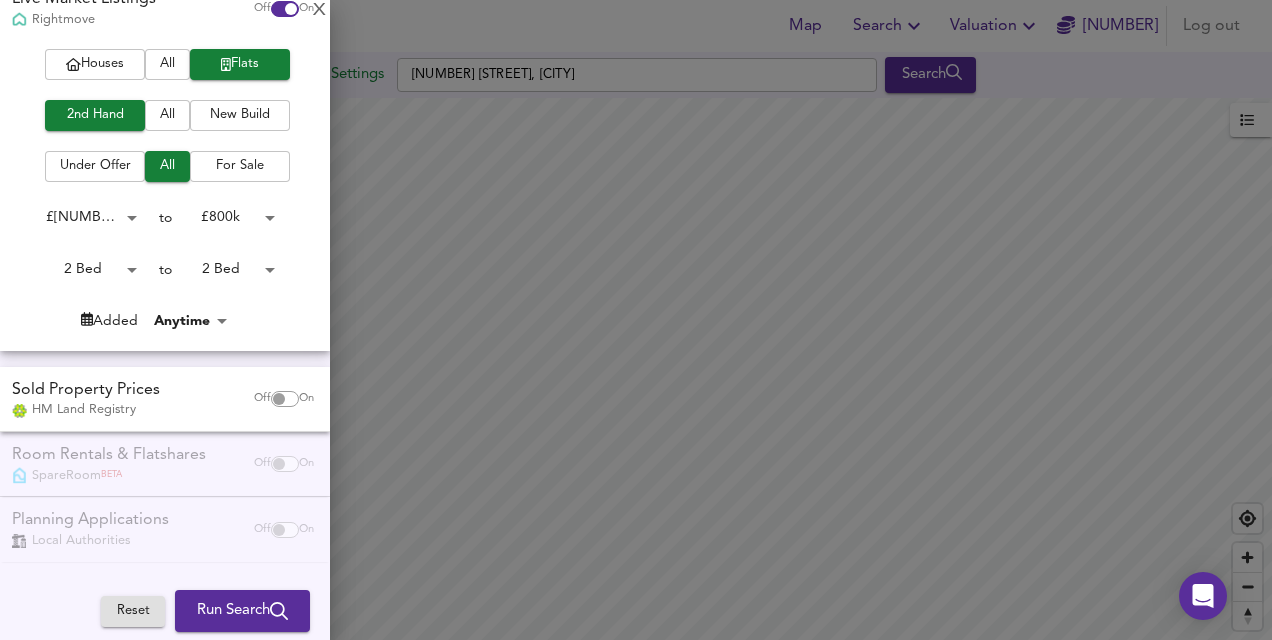 click on "Sold Property Prices" at bounding box center [86, 390] 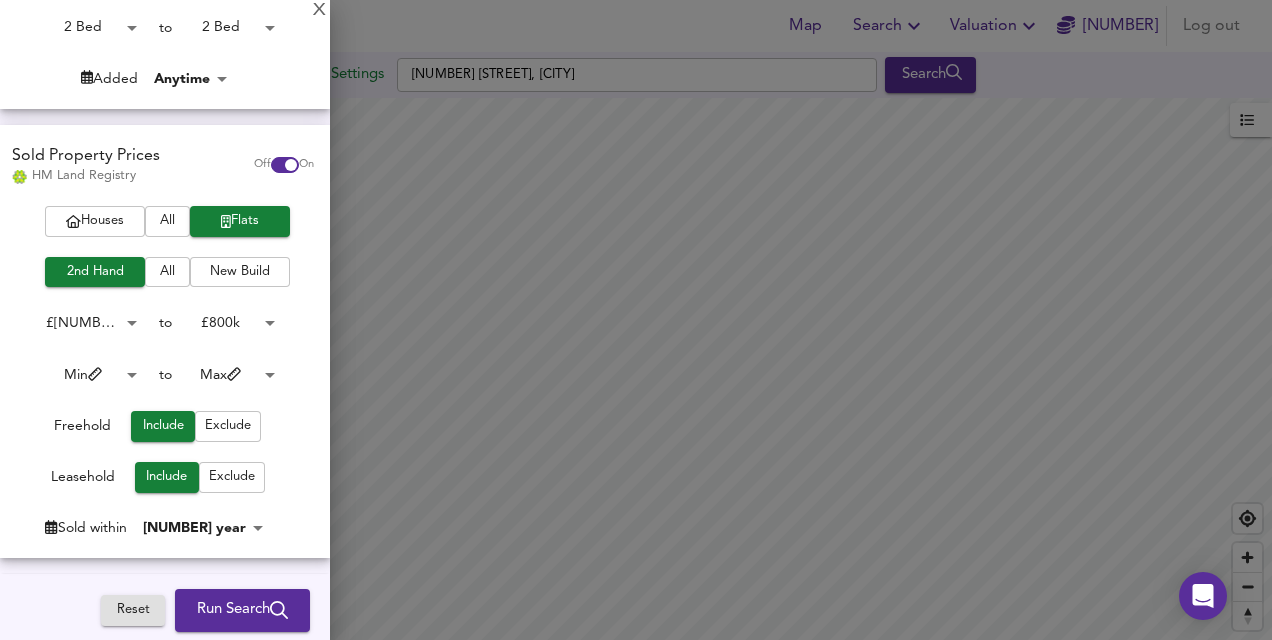 scroll, scrollTop: 487, scrollLeft: 0, axis: vertical 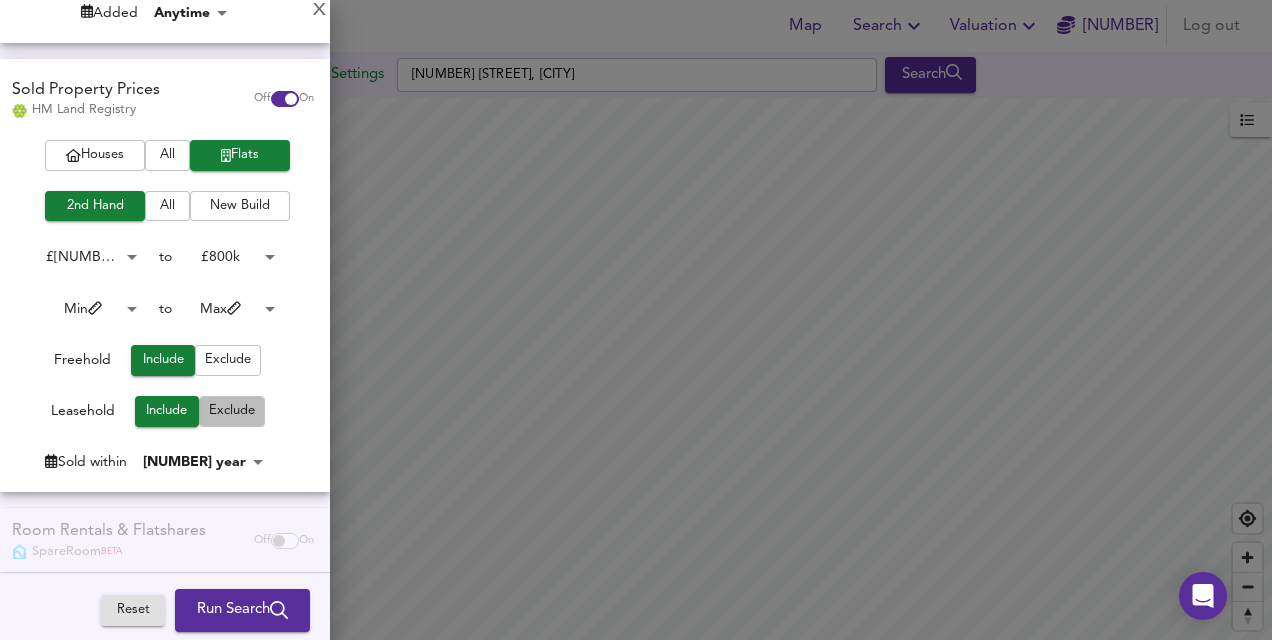 click on "Exclude" at bounding box center [232, 411] 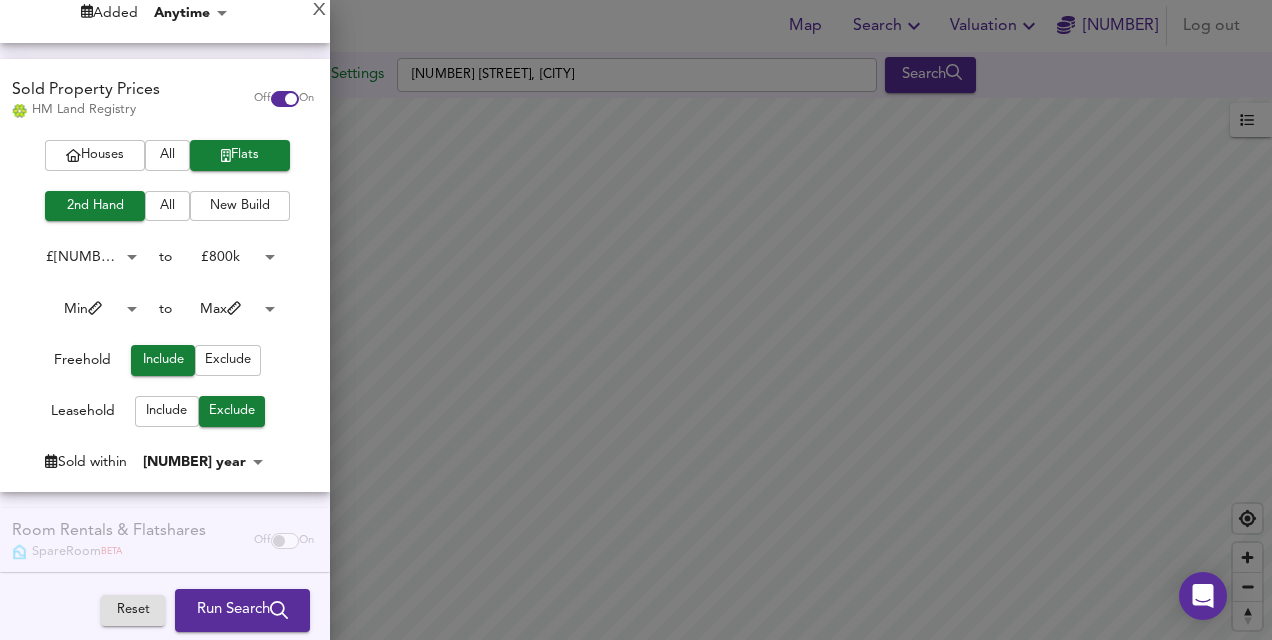 click on "Houses All Flats 2nd Hand All New Build £ 400k 400000 to £ 800k 800000 Min 0 to Max 100000 Freehold Include Exclude Leasehold Include Exclude Sold within 1 year 12" at bounding box center (165, -109) 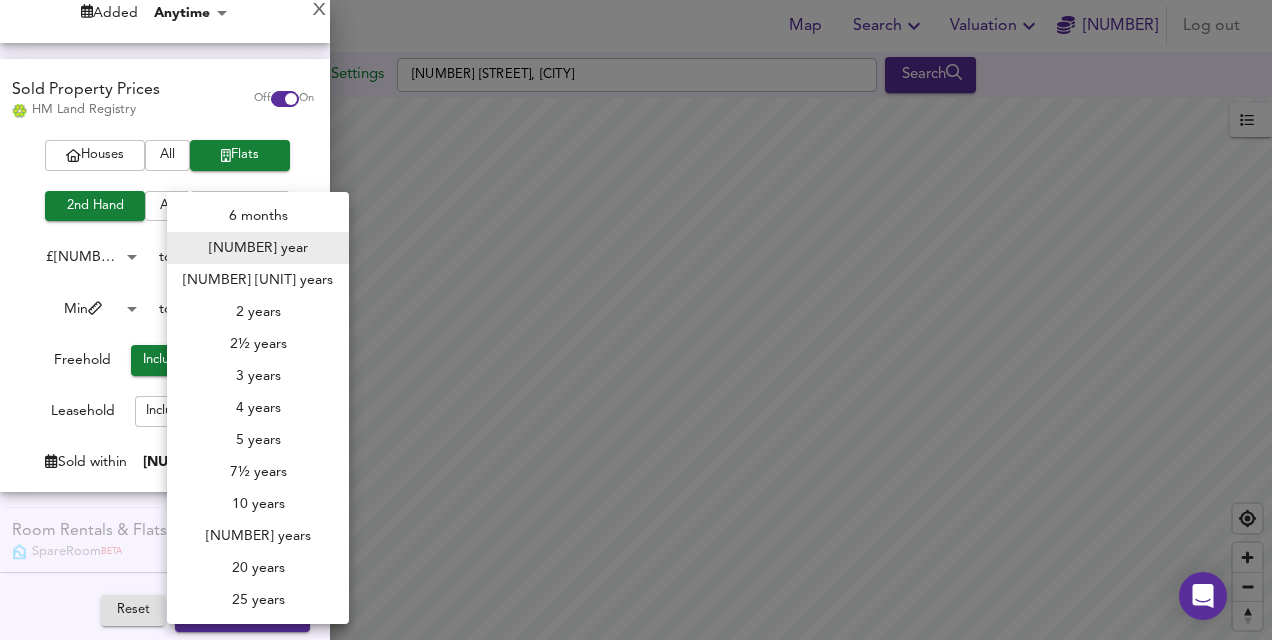 click on "[NUMBER] [UNIT] years" at bounding box center [258, 280] 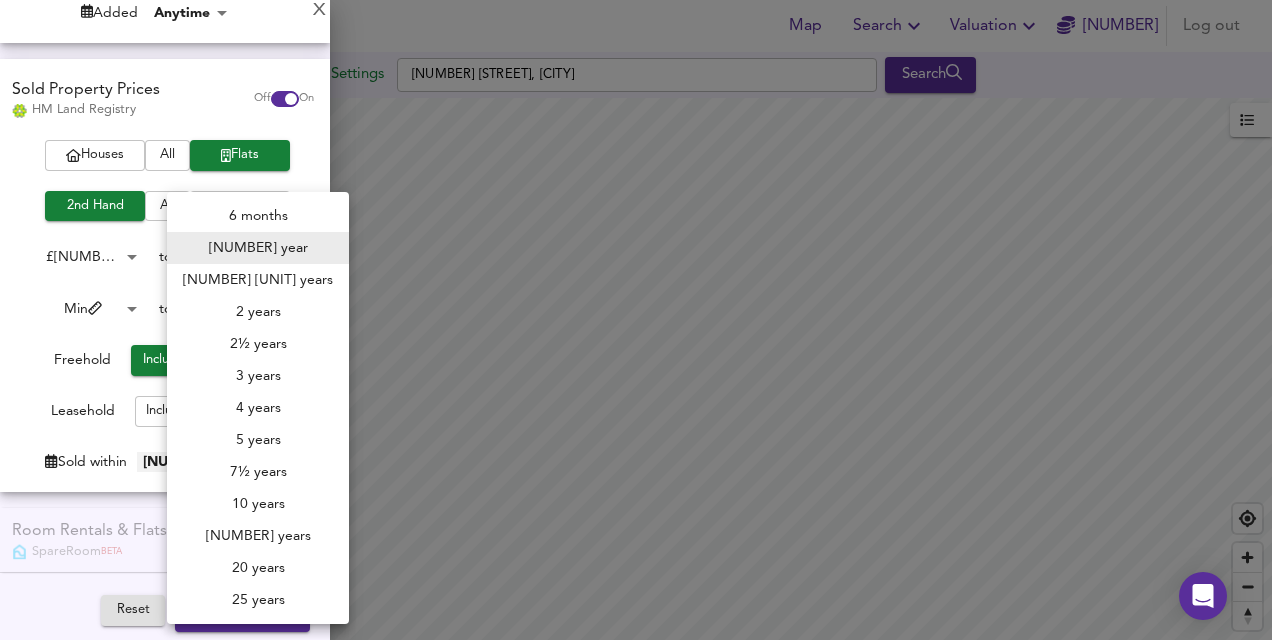 type on "18" 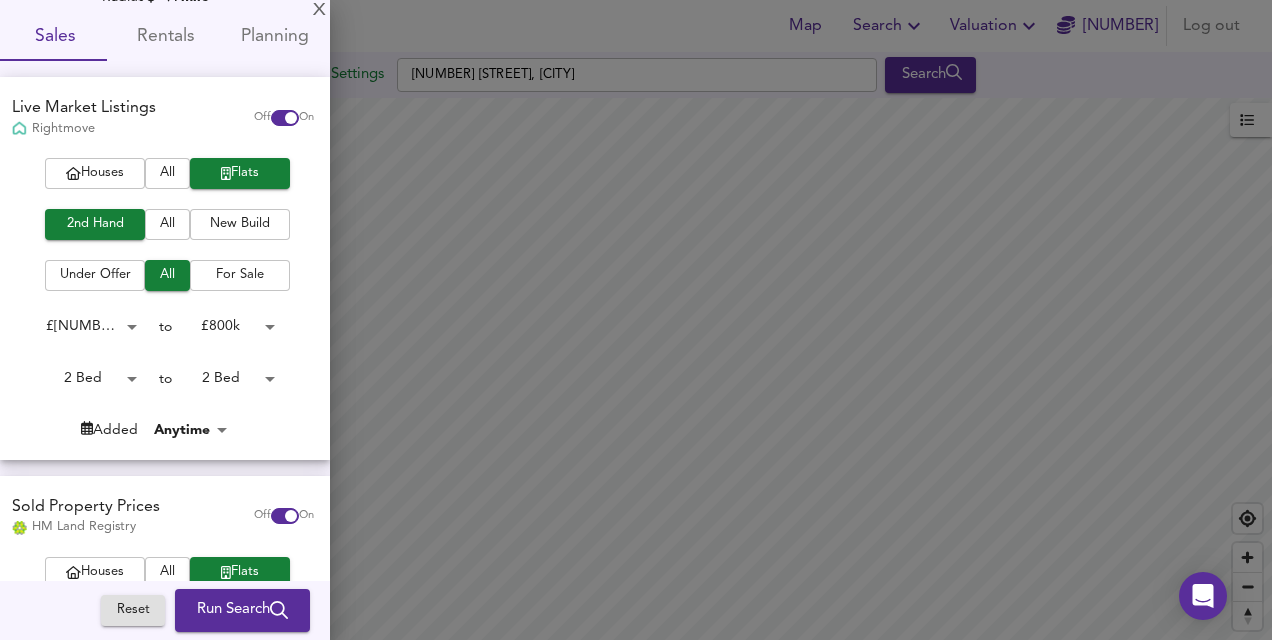 scroll, scrollTop: 0, scrollLeft: 0, axis: both 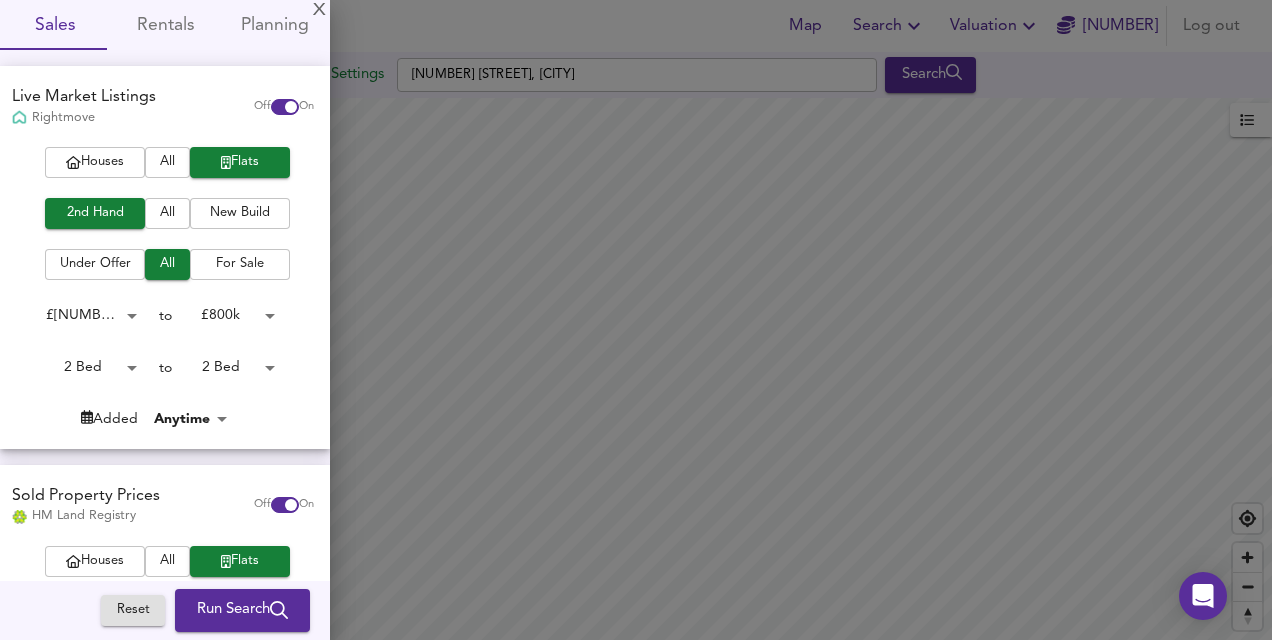 click on "Run Search" at bounding box center [242, 611] 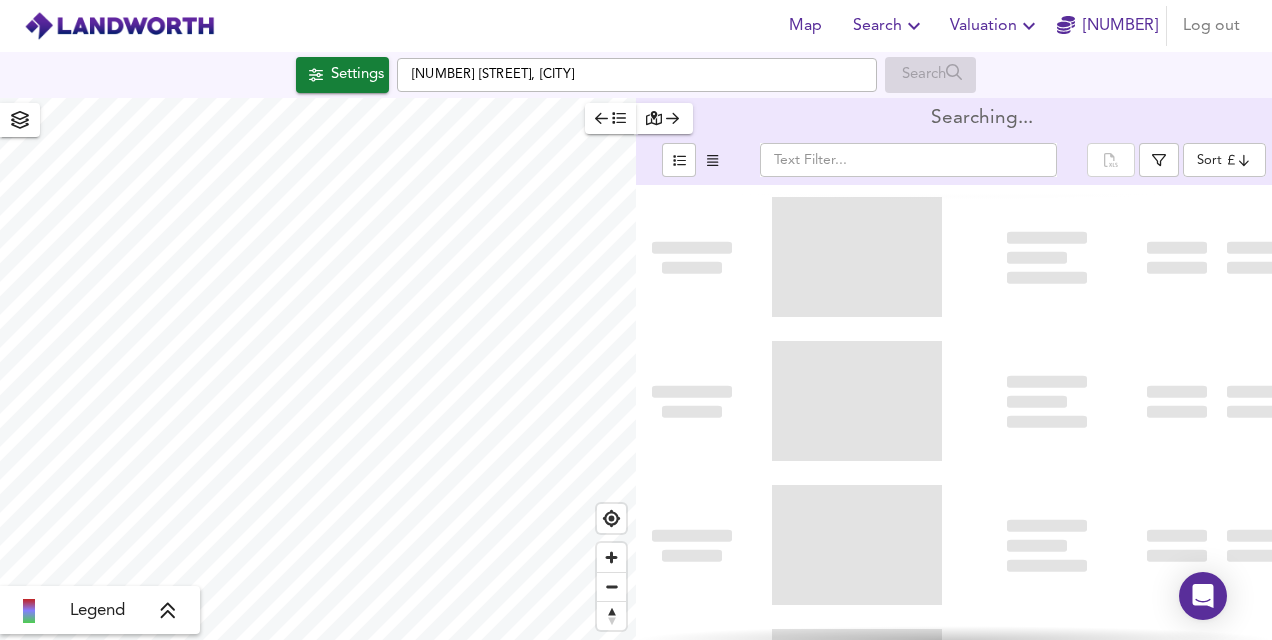 type on "bestdeal" 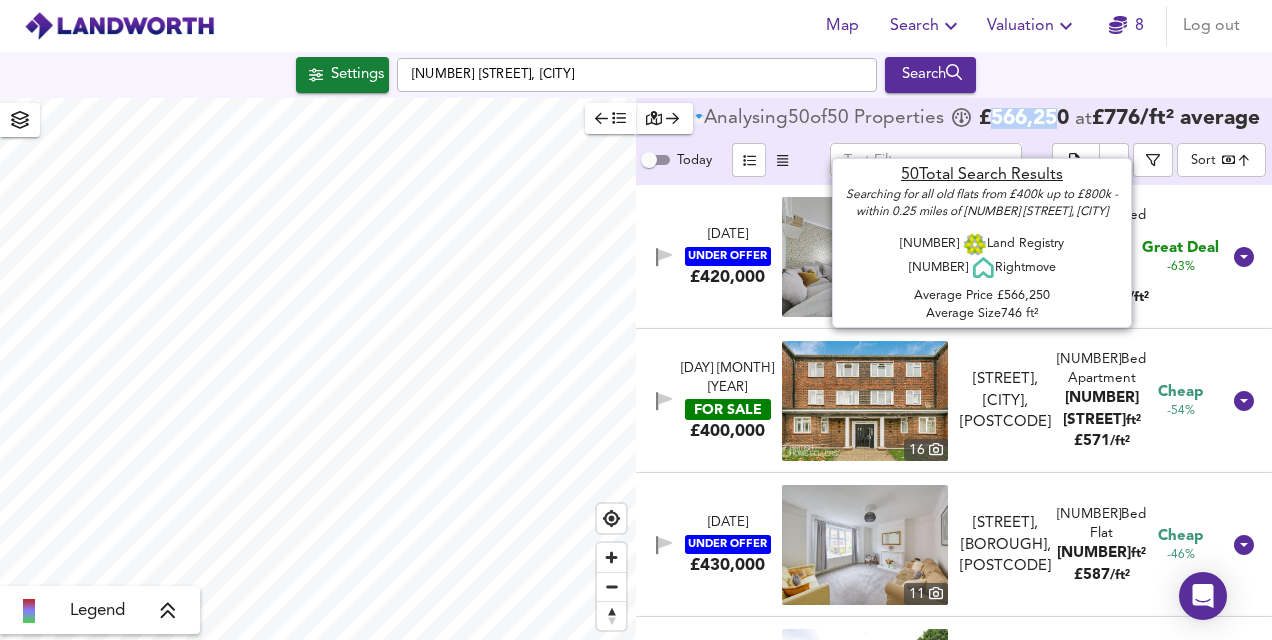 drag, startPoint x: 1011, startPoint y: 125, endPoint x: 1082, endPoint y: 122, distance: 71.063354 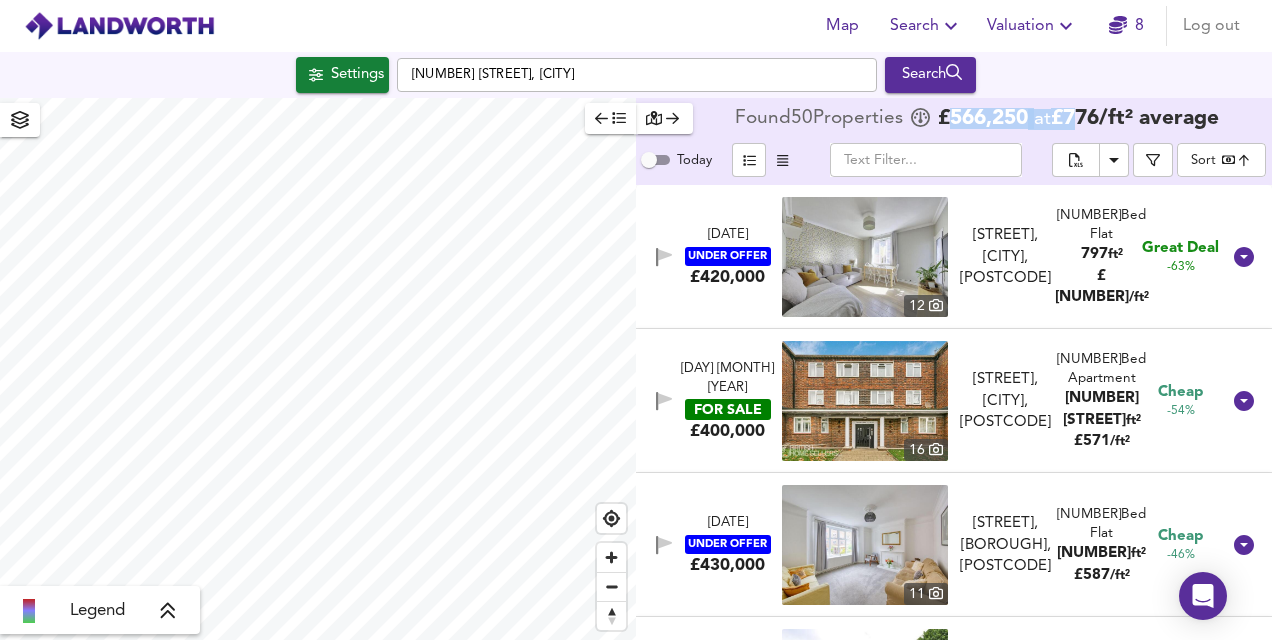 click on "£ 776 / ft²   average" at bounding box center (1135, 118) 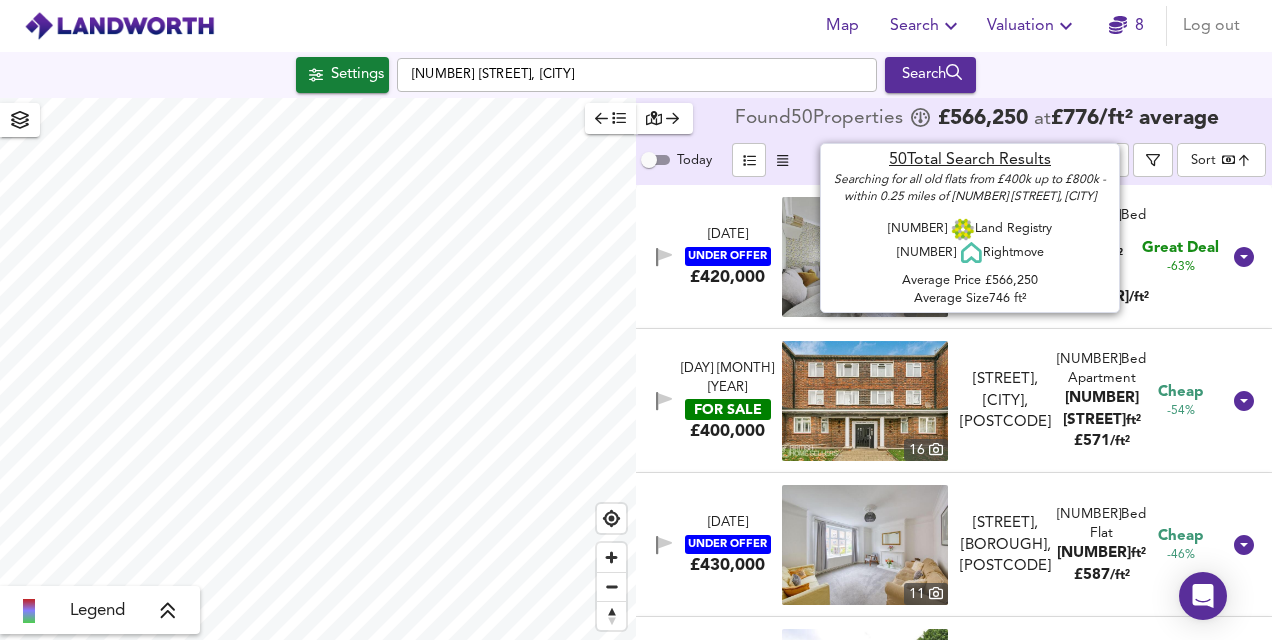 click on "£ 776 / ft²   average" at bounding box center [1135, 118] 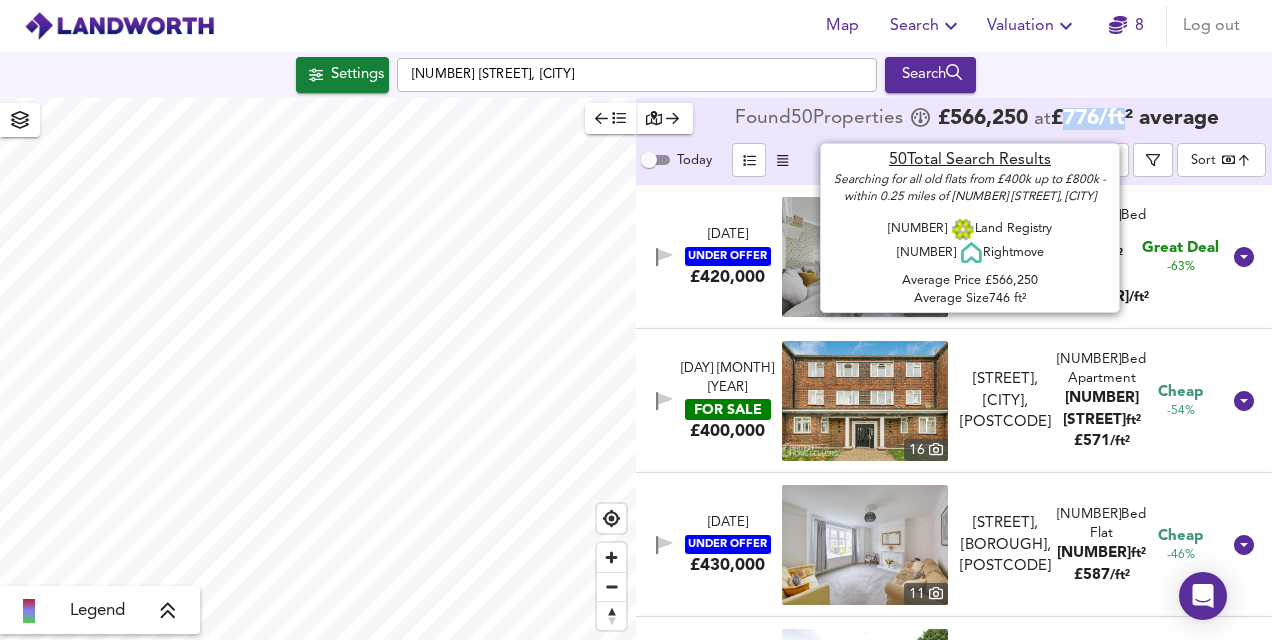 drag, startPoint x: 1072, startPoint y: 118, endPoint x: 1128, endPoint y: 114, distance: 56.142673 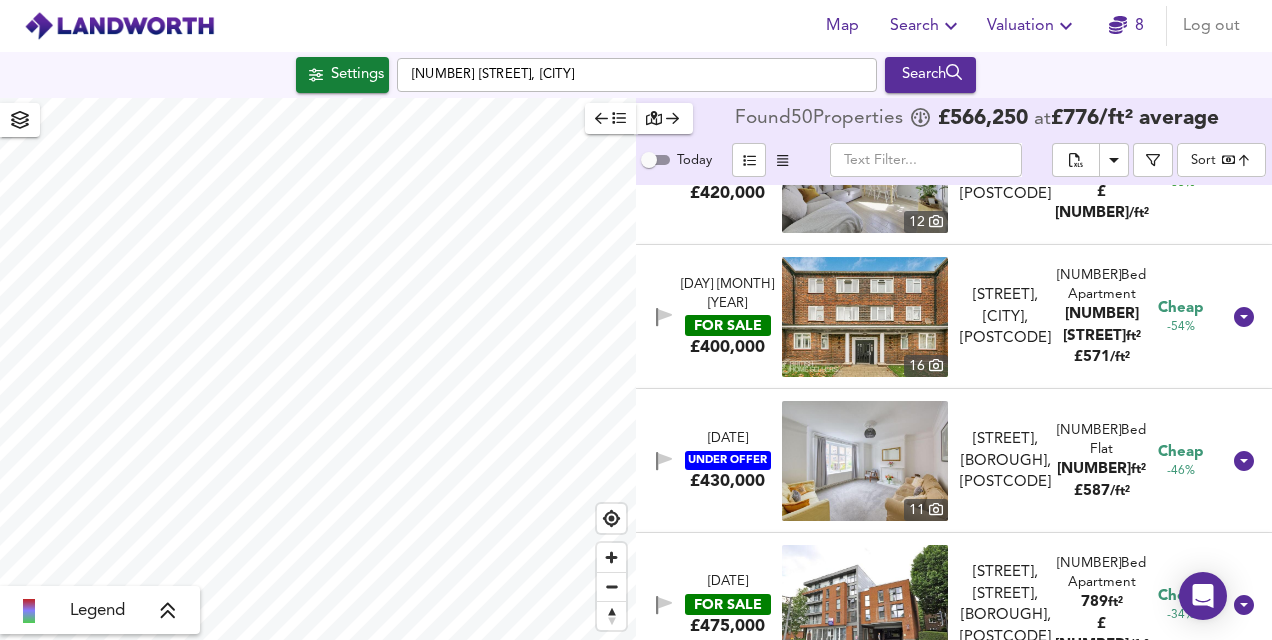 scroll, scrollTop: 36, scrollLeft: 0, axis: vertical 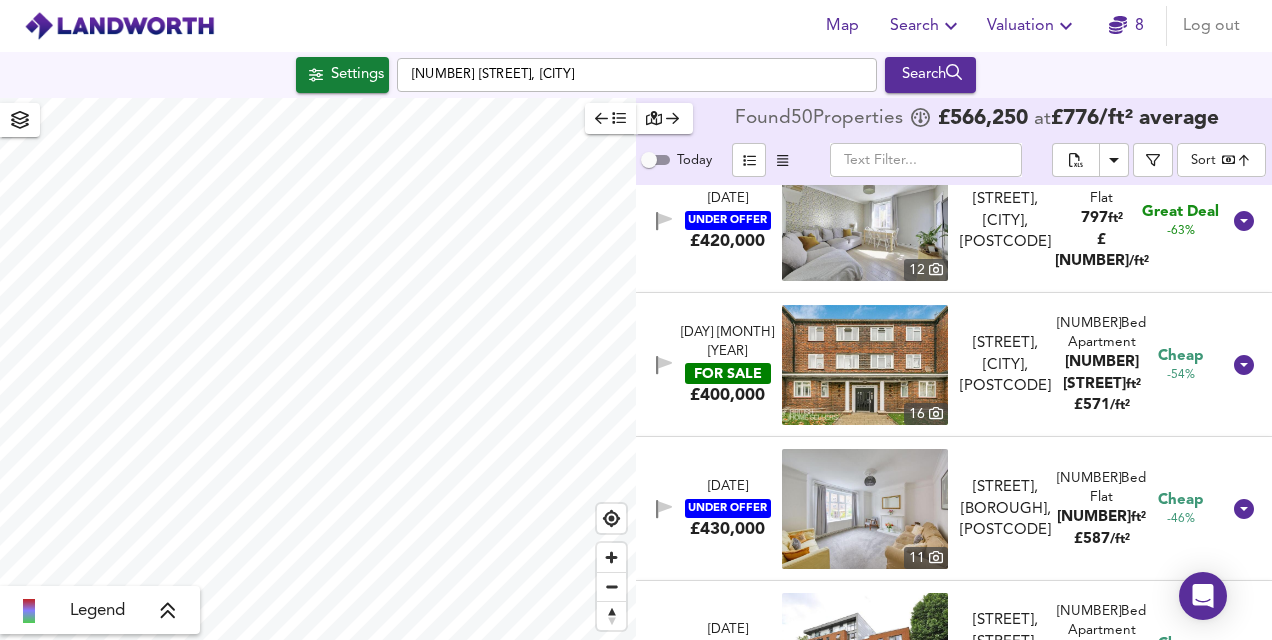 click at bounding box center (926, 160) 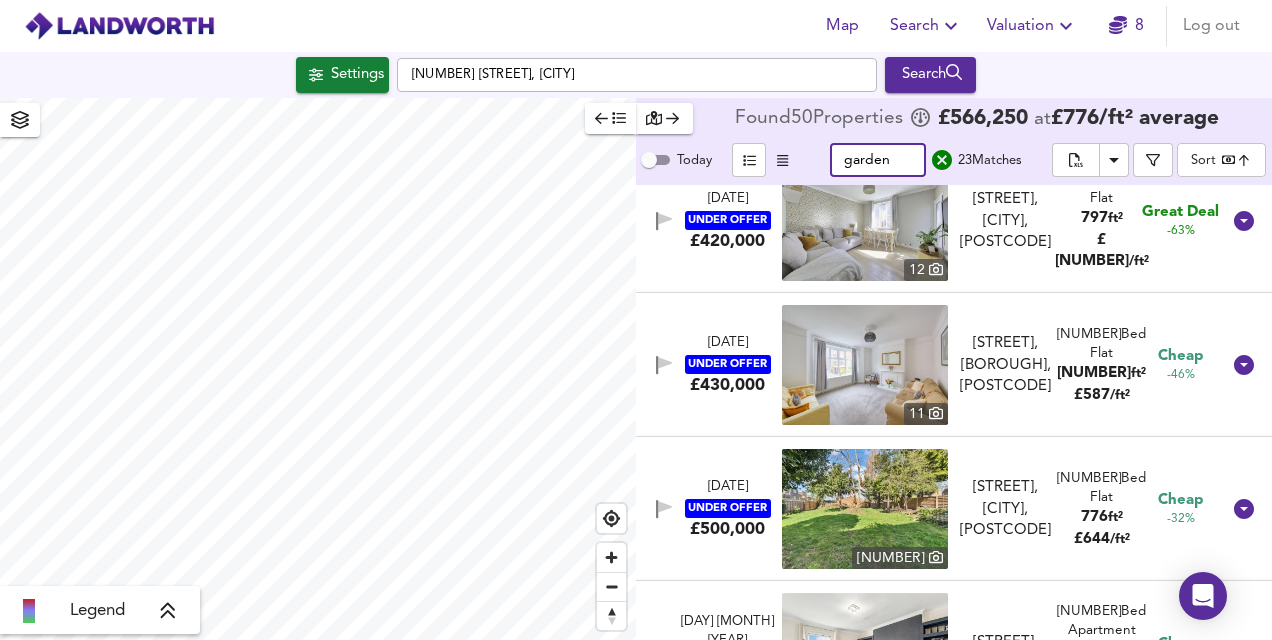 type on "garden" 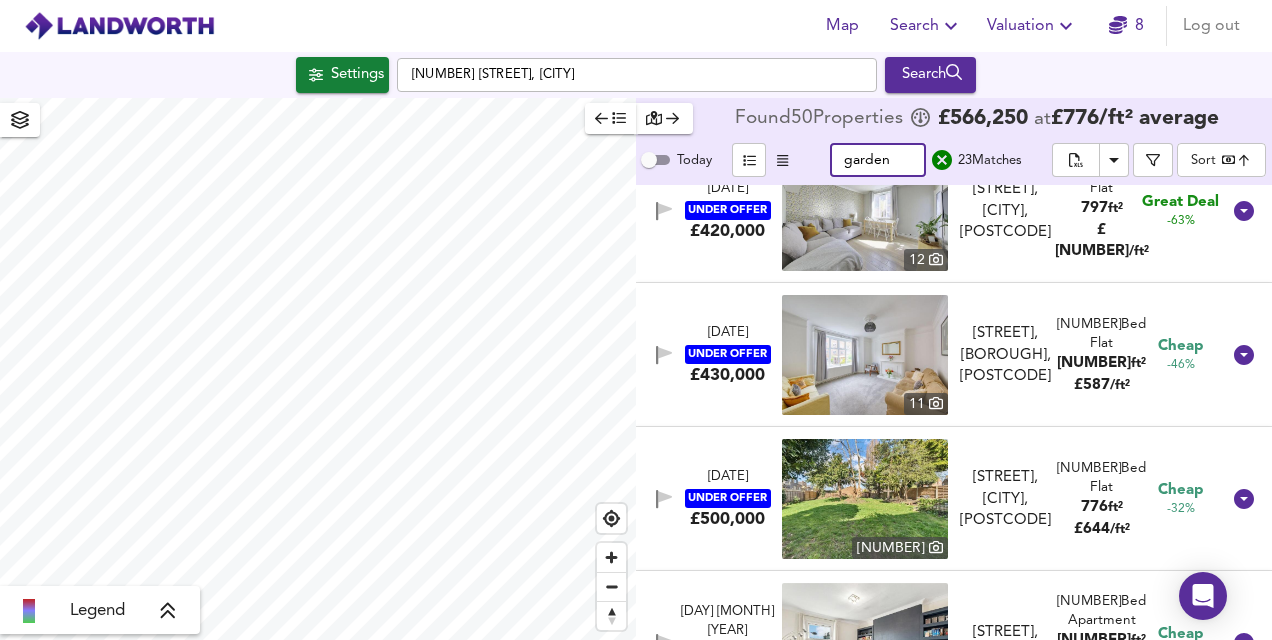 scroll, scrollTop: 0, scrollLeft: 0, axis: both 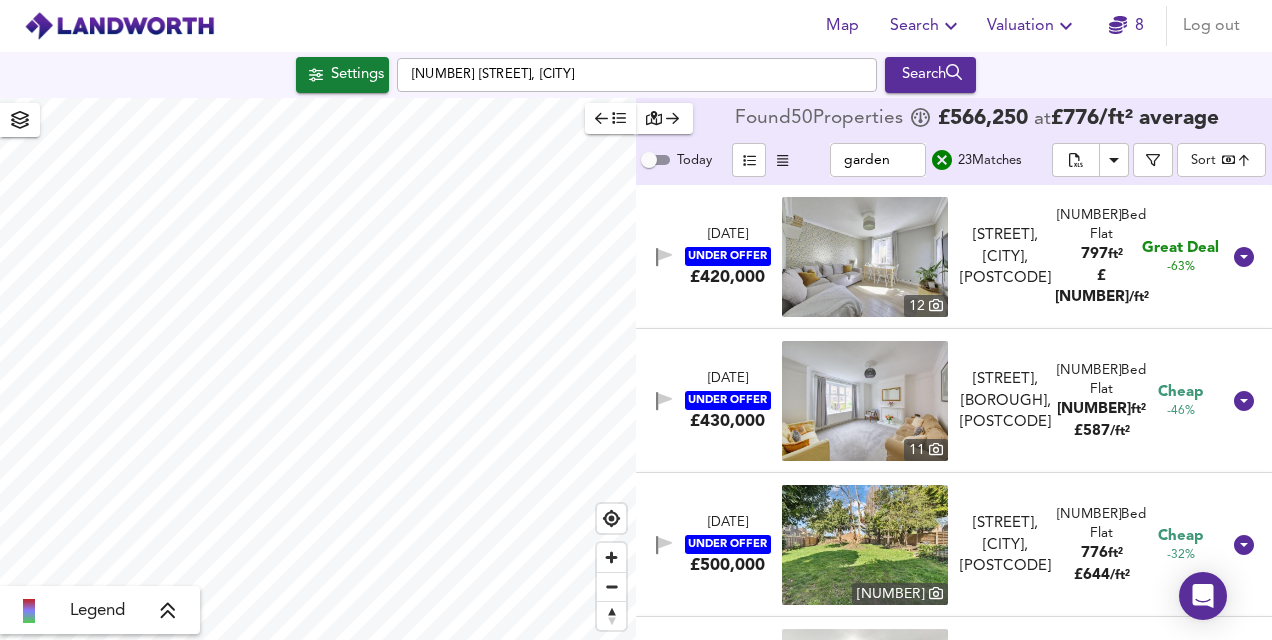 click at bounding box center [865, 257] 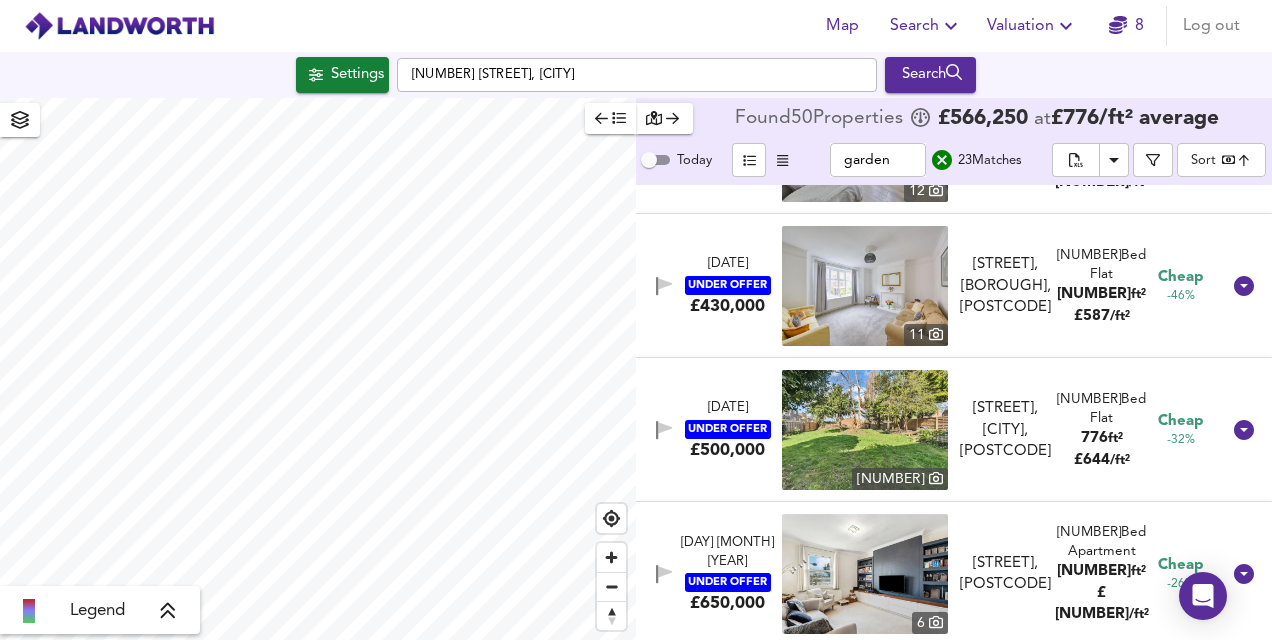 scroll, scrollTop: 116, scrollLeft: 0, axis: vertical 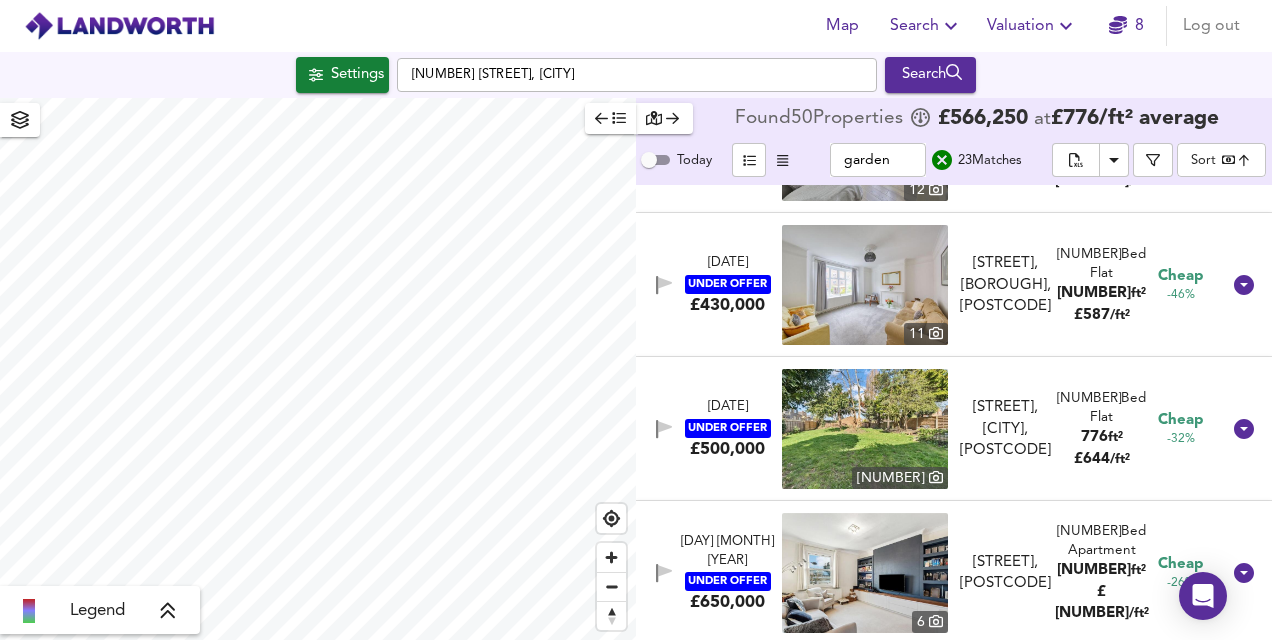 click on "[DAY] [MONTH] [YEAR] UNDER OFFER £500,000   9     [STREET], [CITY], [POSTCODE] [STREET], [CITY], [POSTCODE]   2 Bed   Flat 776 ft² £ 644 / ft²   Cheap -32%" at bounding box center [930, 429] 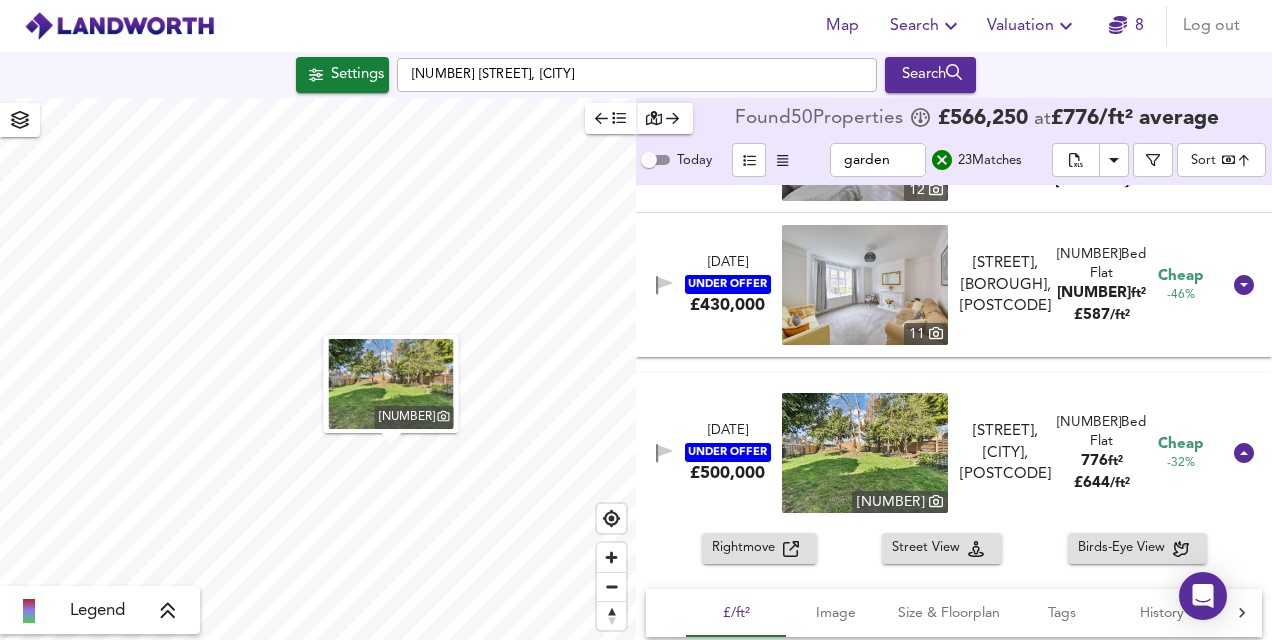 click at bounding box center (865, 453) 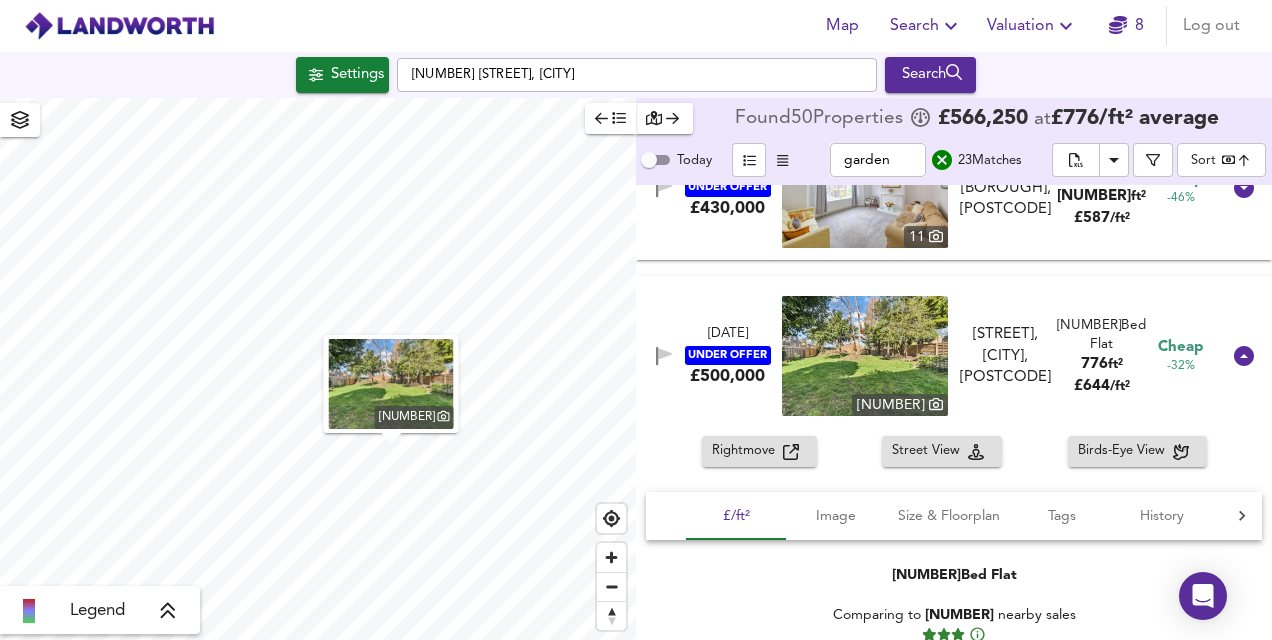 scroll, scrollTop: 296, scrollLeft: 0, axis: vertical 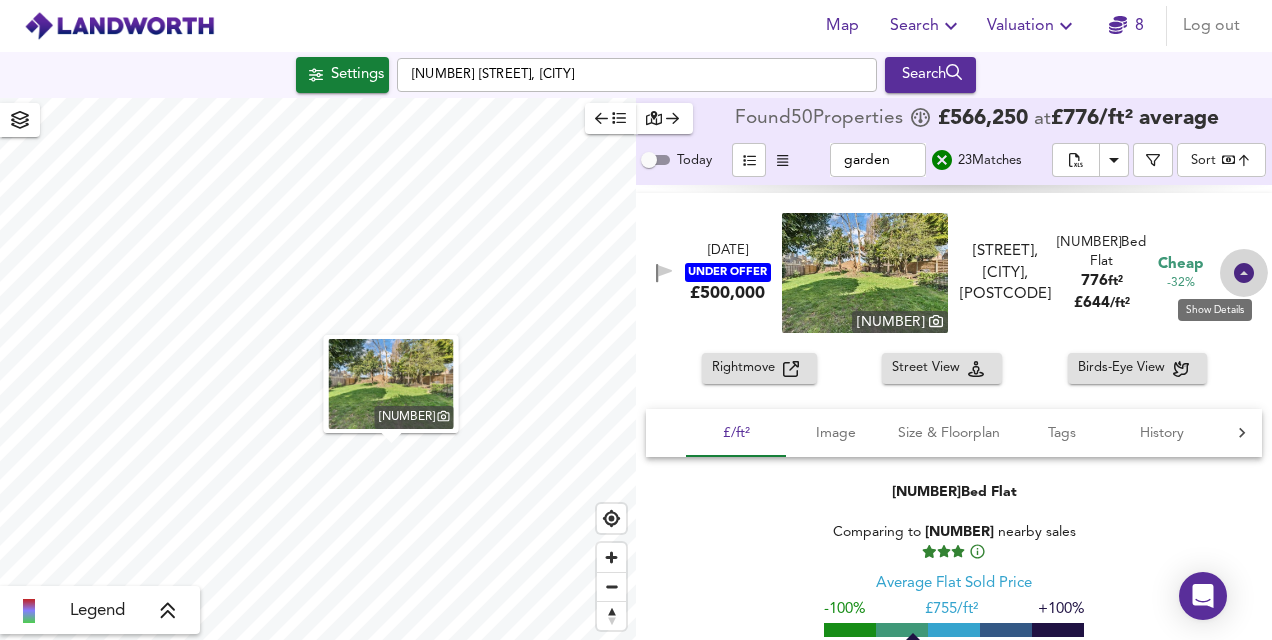 click 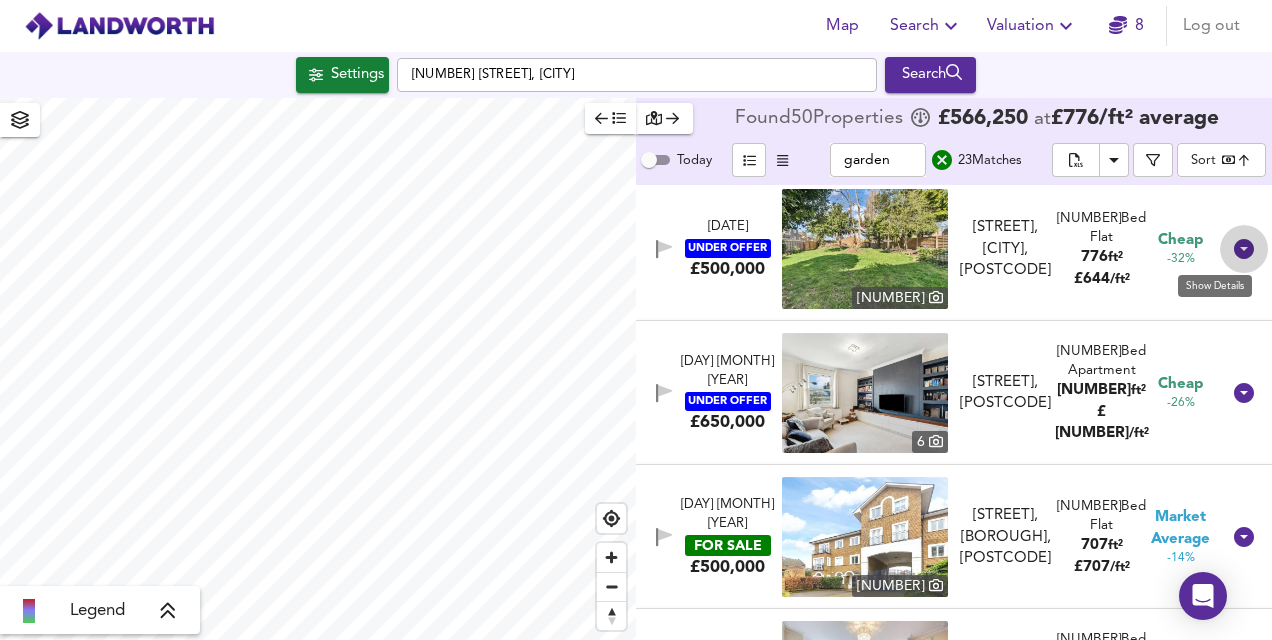 click 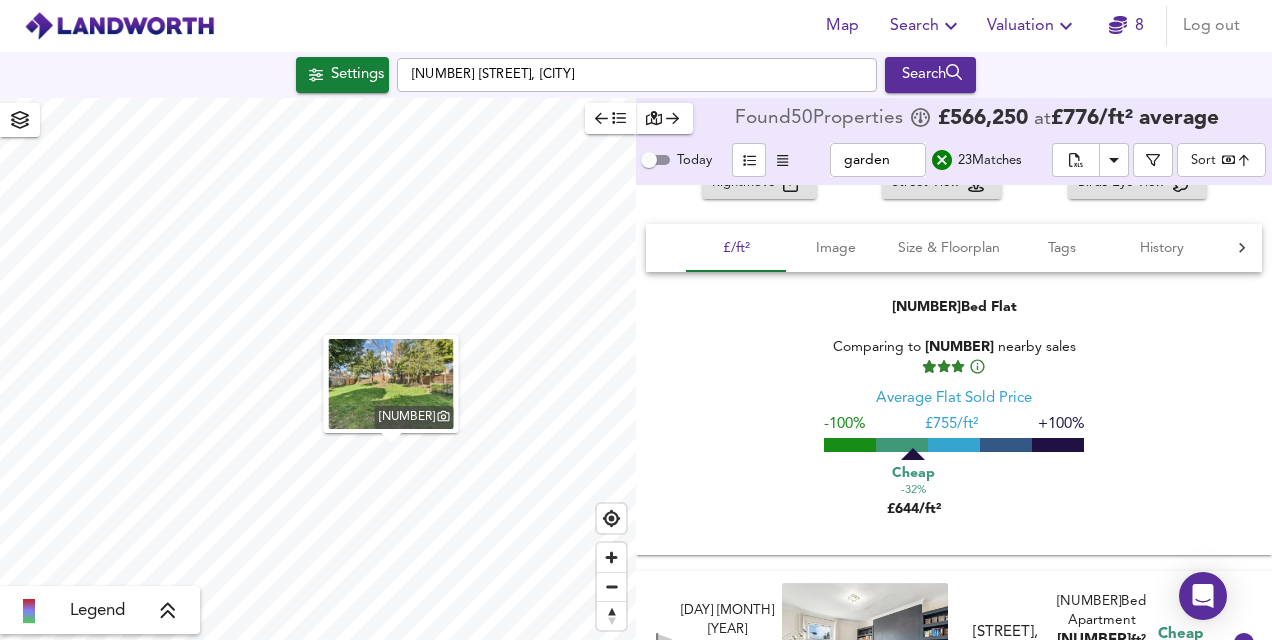scroll, scrollTop: 482, scrollLeft: 0, axis: vertical 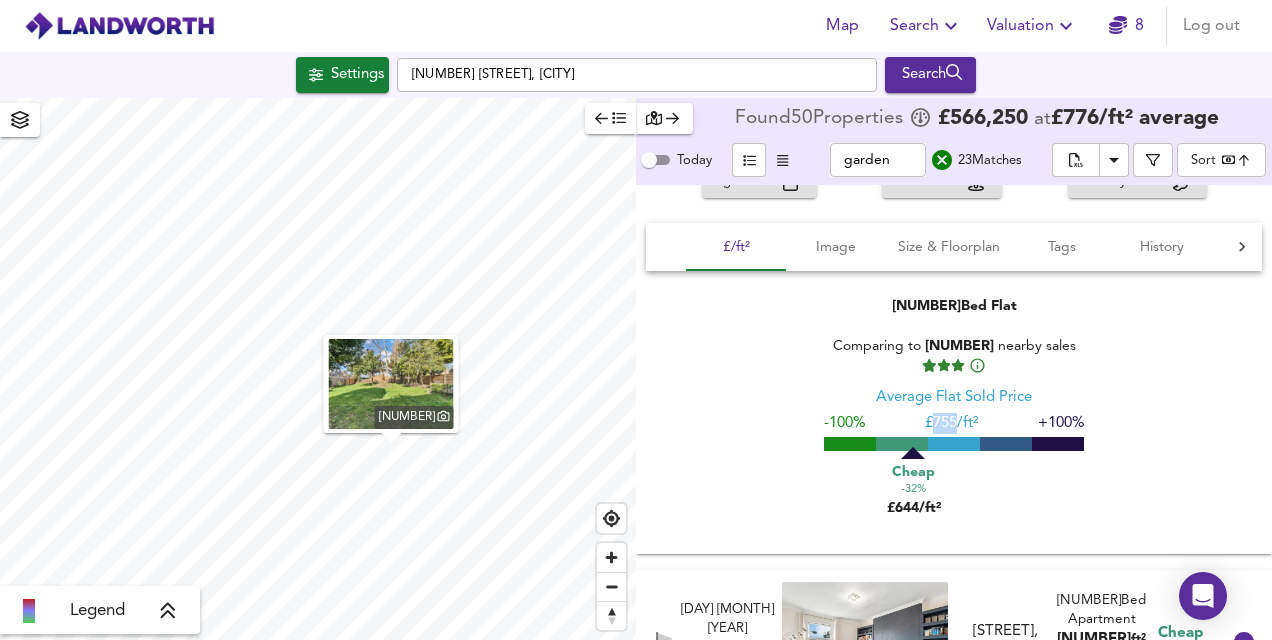 drag, startPoint x: 930, startPoint y: 421, endPoint x: 952, endPoint y: 423, distance: 22.090721 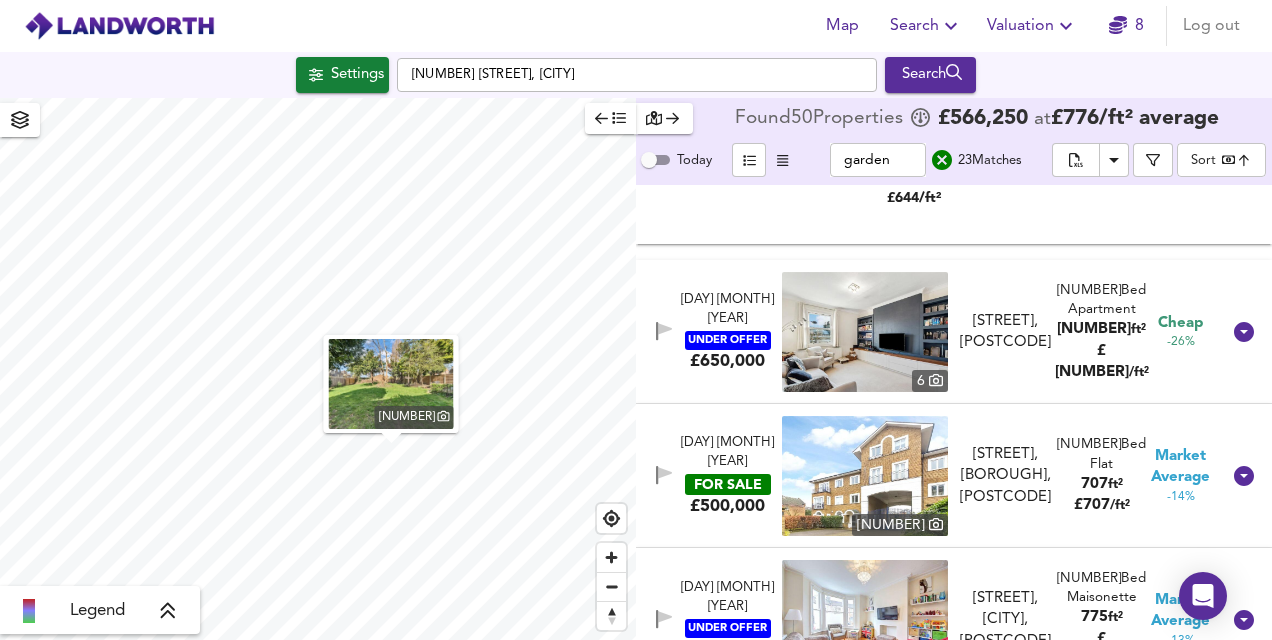scroll, scrollTop: 794, scrollLeft: 0, axis: vertical 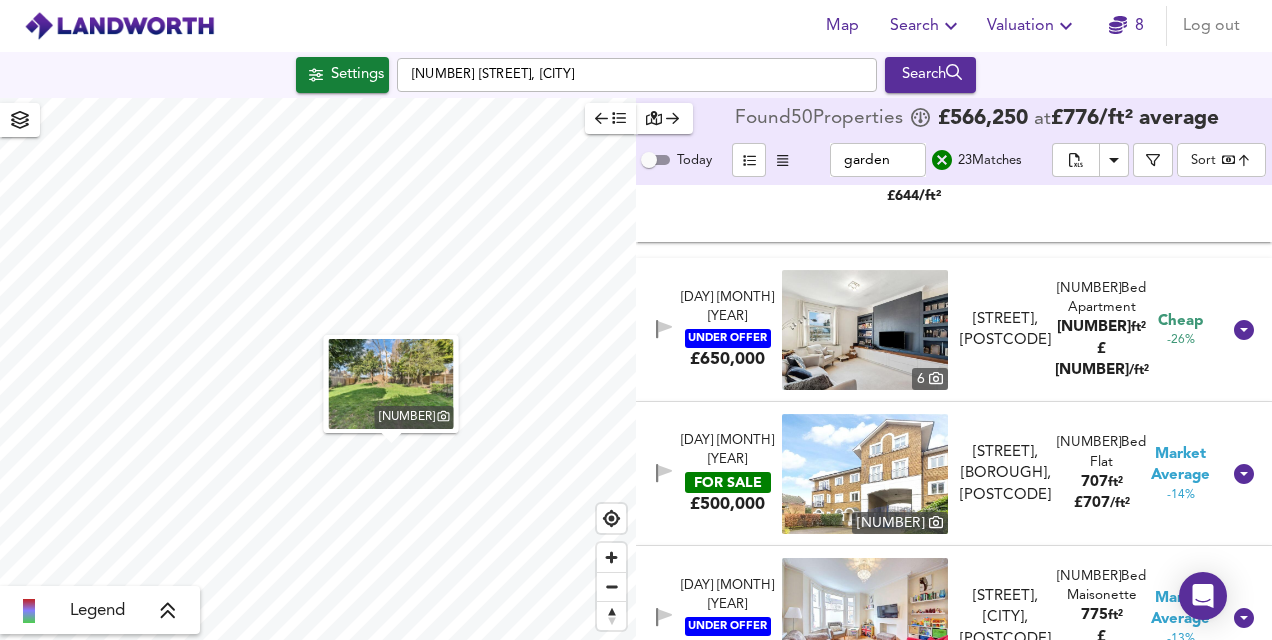 click on "[NUMBER] [DATE] UNDER OFFER £650,000 6 [STREET], [POSTCODE] [STREET], [POSTCODE] 2 Bed Apartment 960 ft² £ 677 / ft² Cheap -26%" at bounding box center (930, 330) 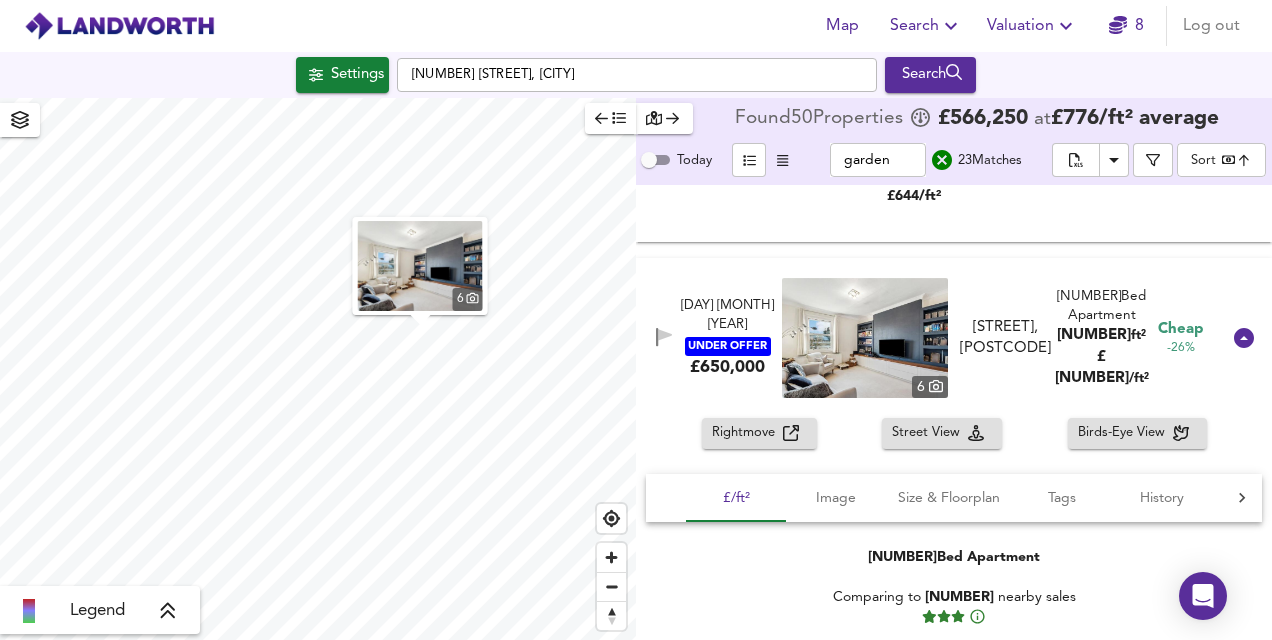click at bounding box center (865, 338) 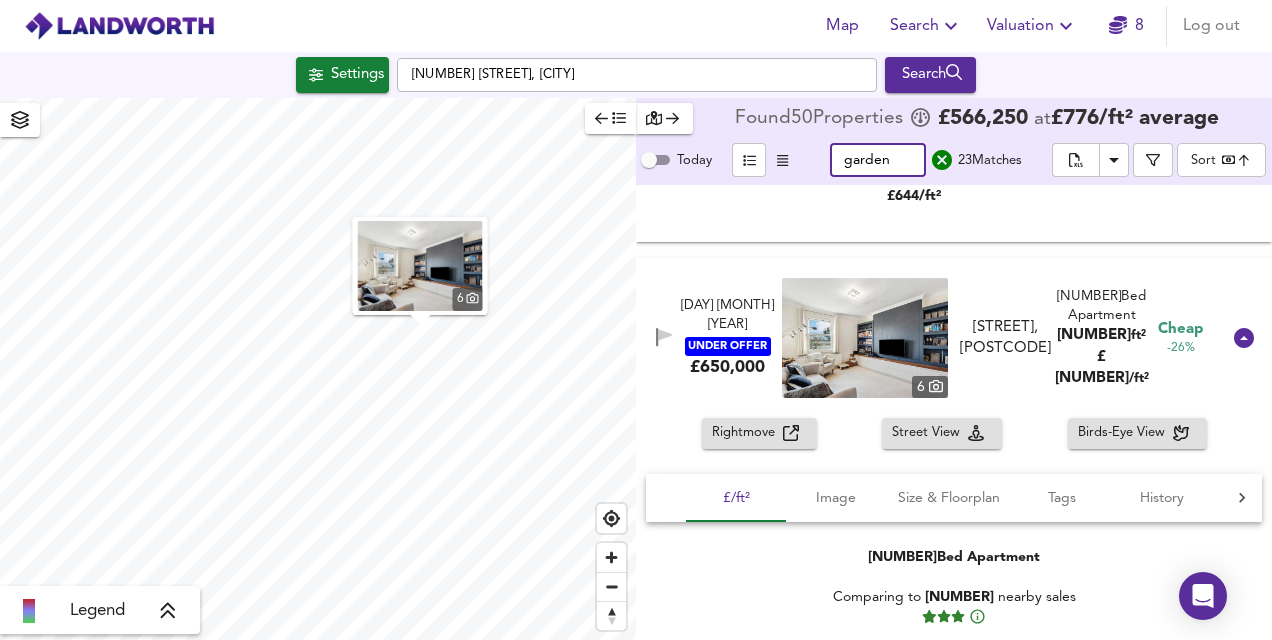 click on "garden" at bounding box center [878, 160] 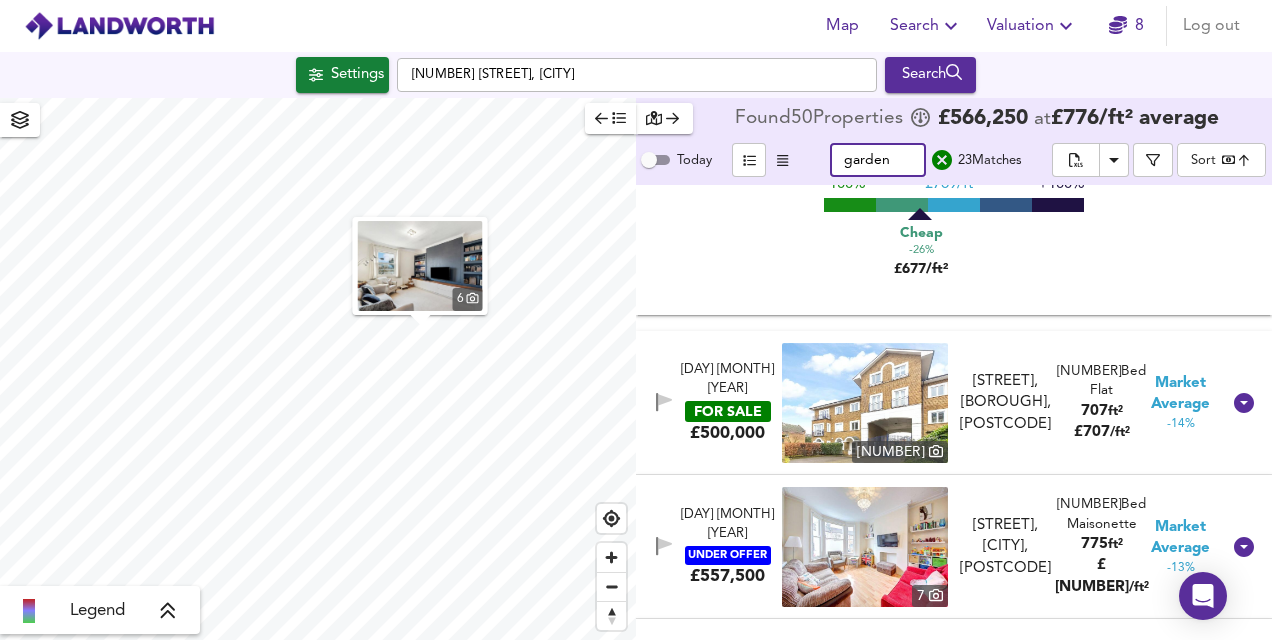 scroll, scrollTop: 1027, scrollLeft: 0, axis: vertical 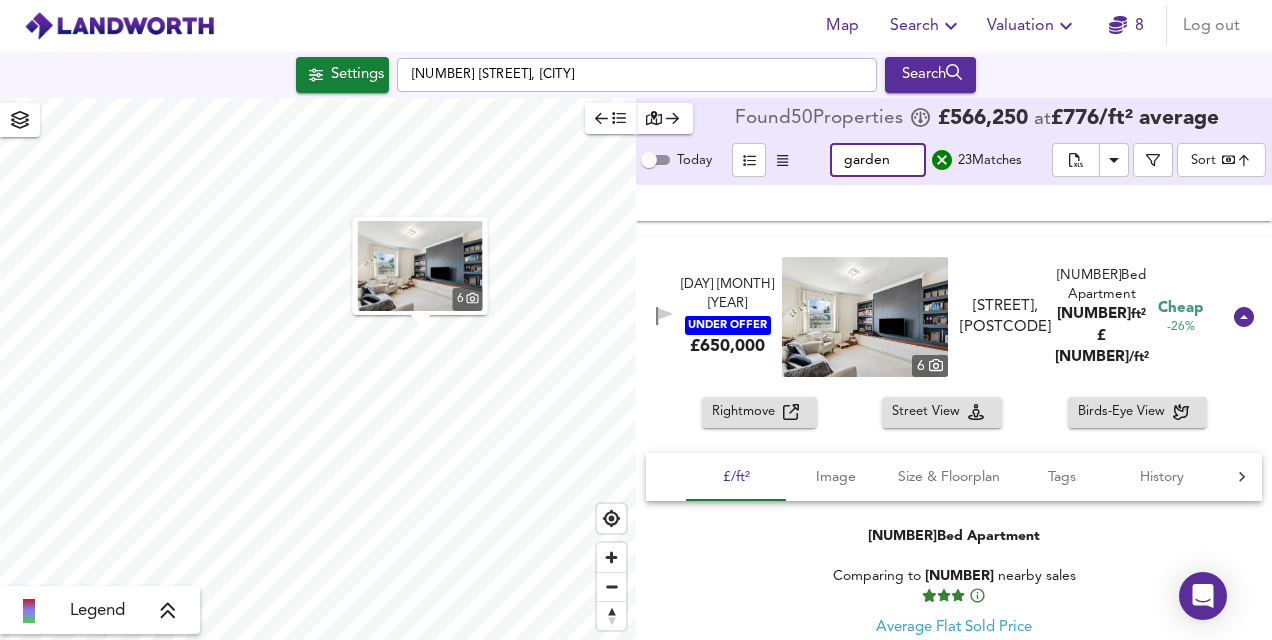 click 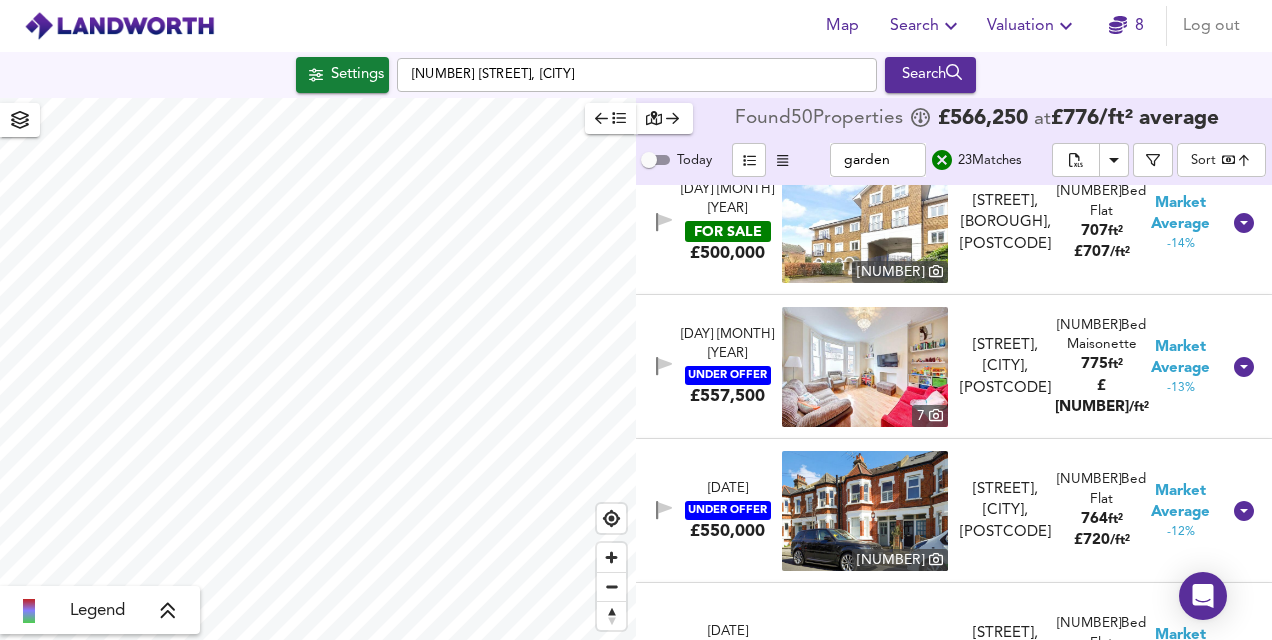 scroll, scrollTop: 1046, scrollLeft: 0, axis: vertical 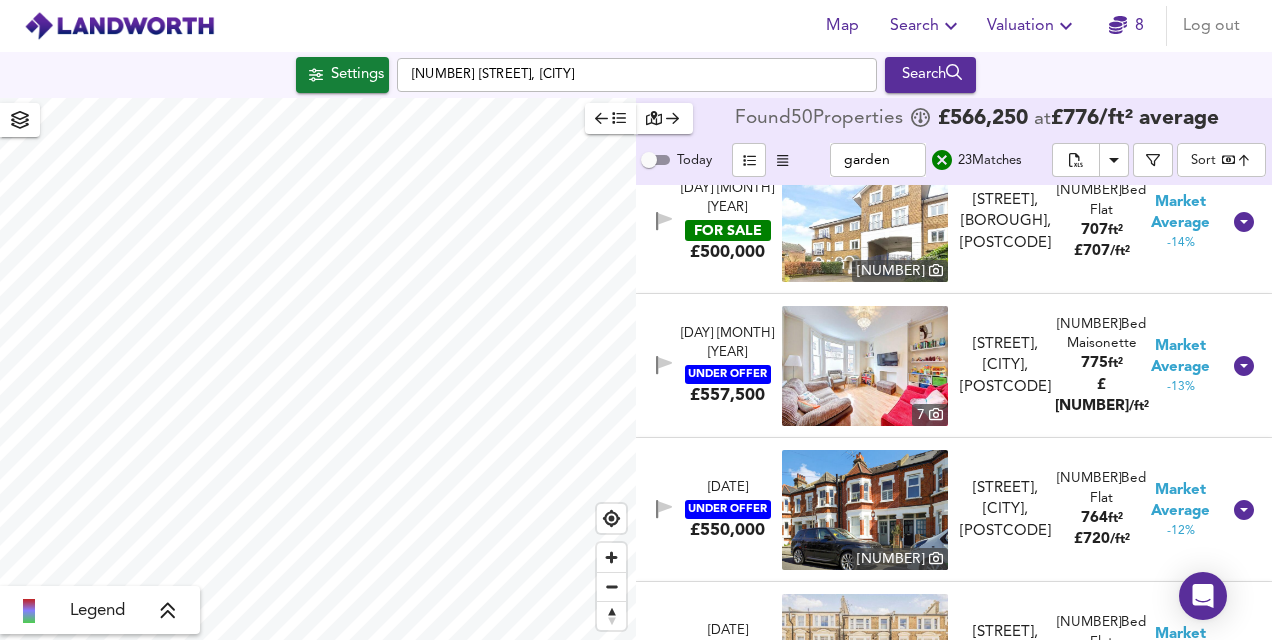 click at bounding box center [865, 366] 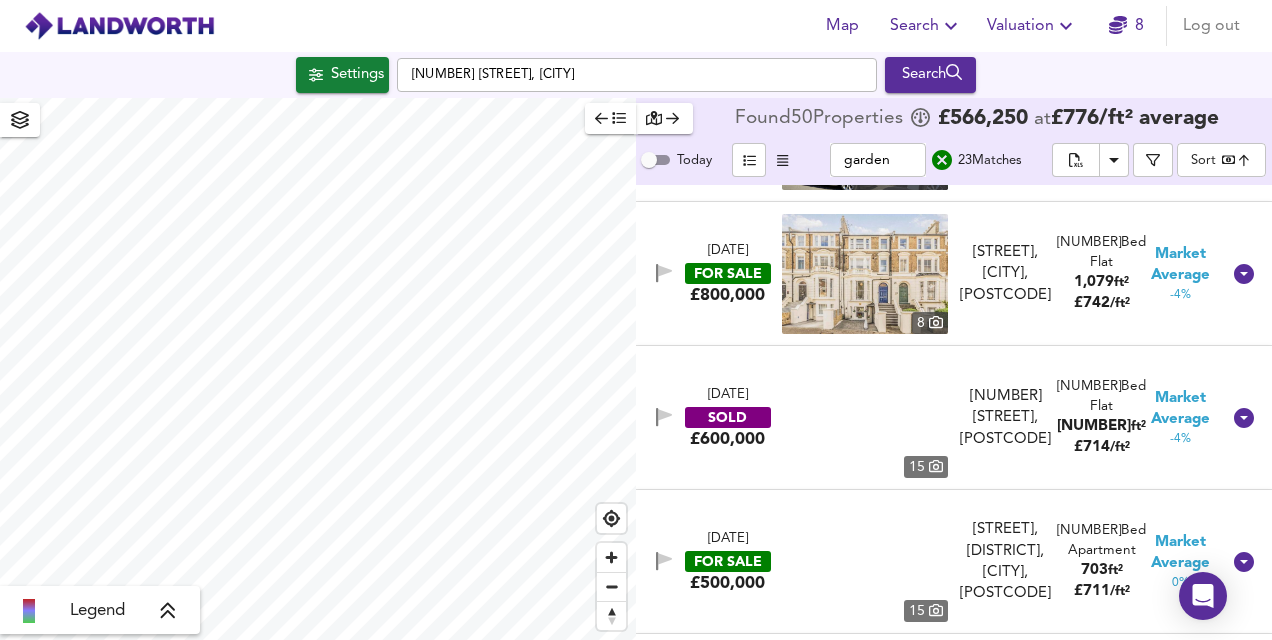 scroll, scrollTop: 1428, scrollLeft: 0, axis: vertical 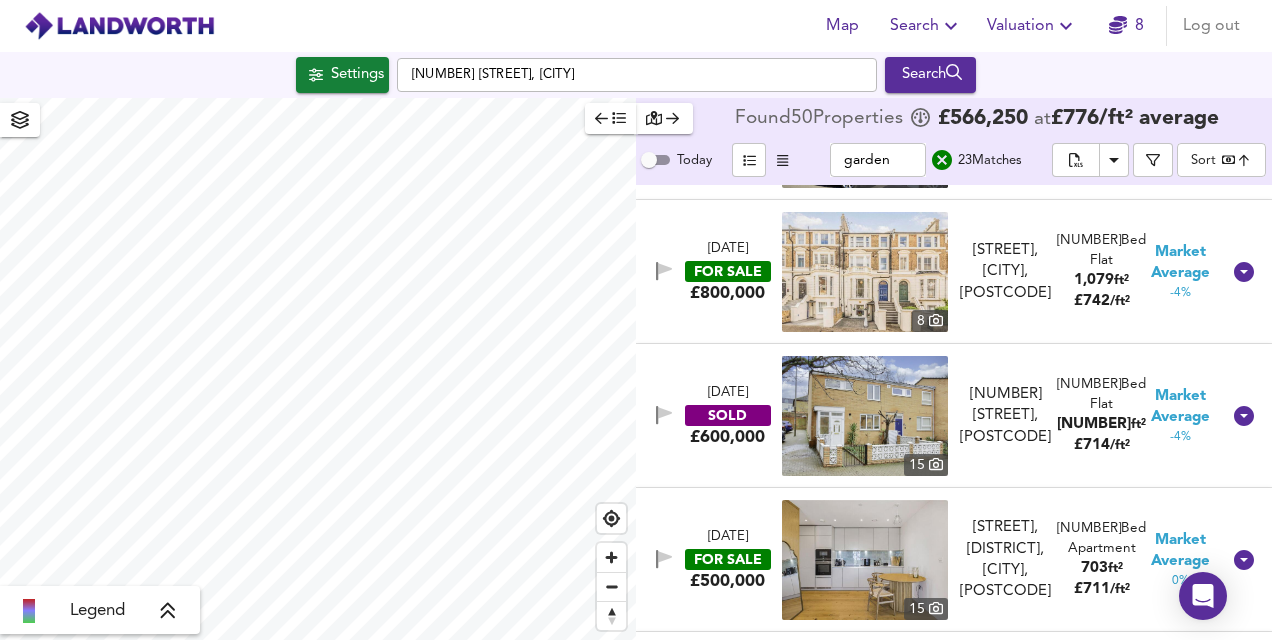 click at bounding box center (865, 272) 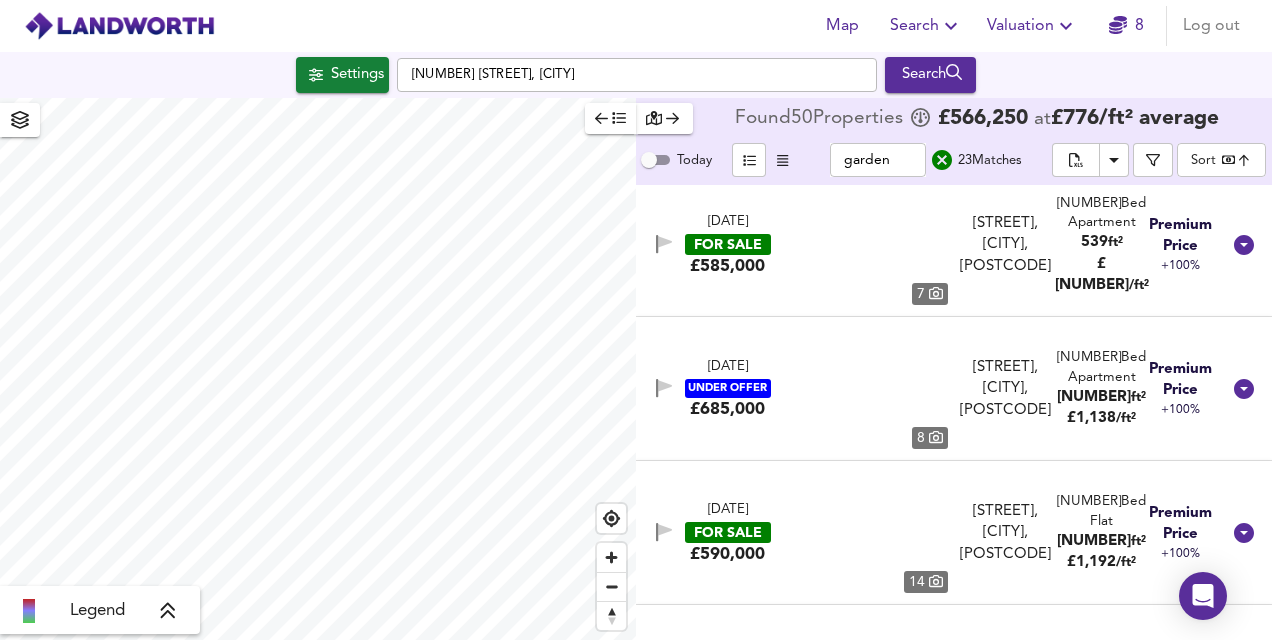 scroll, scrollTop: 3292, scrollLeft: 0, axis: vertical 